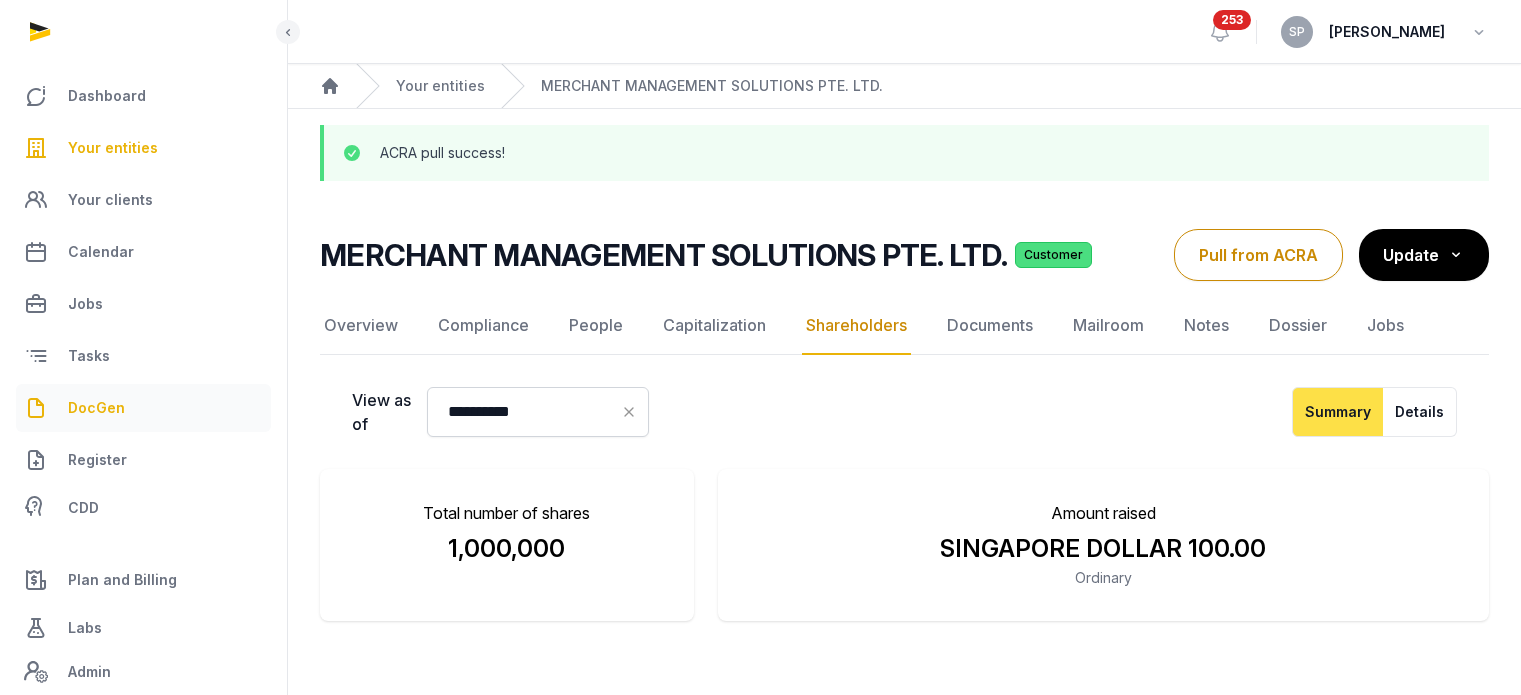 scroll, scrollTop: 0, scrollLeft: 0, axis: both 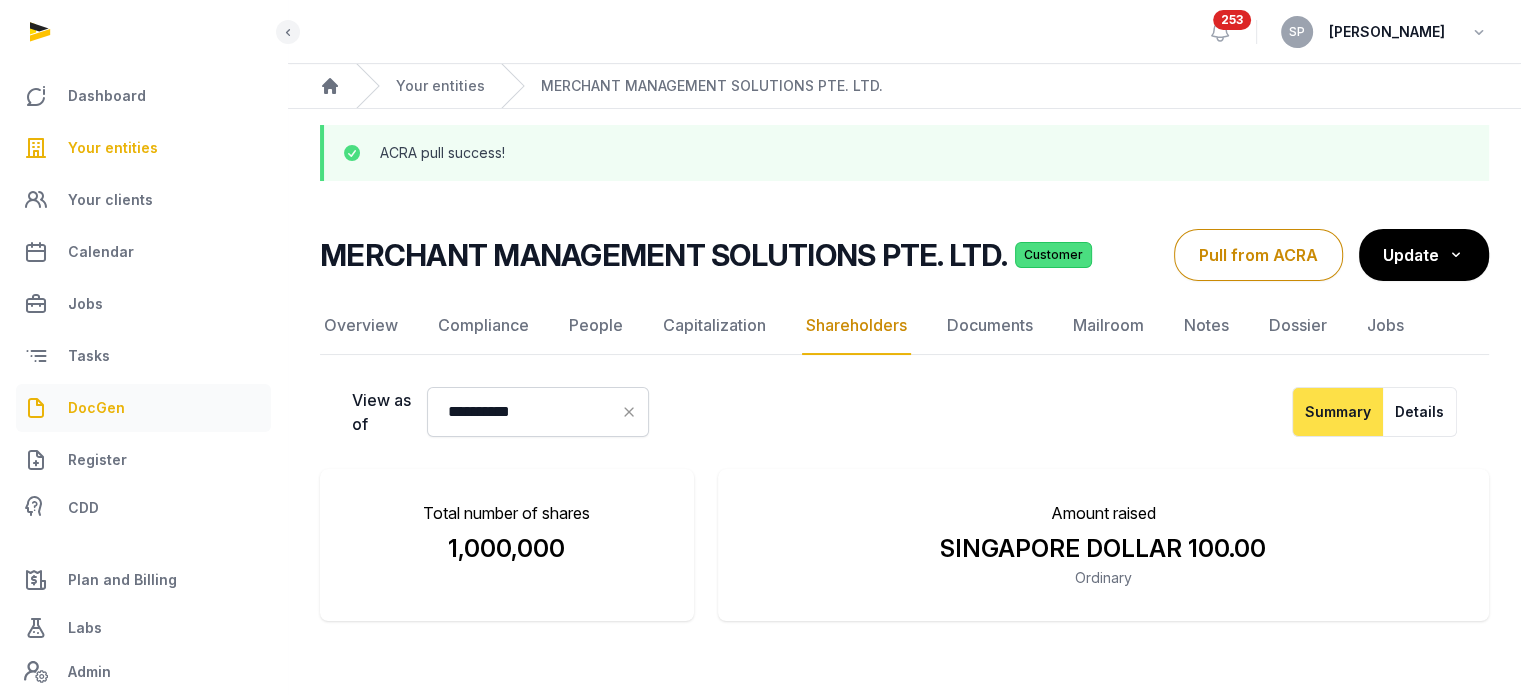 click on "DocGen" at bounding box center [143, 408] 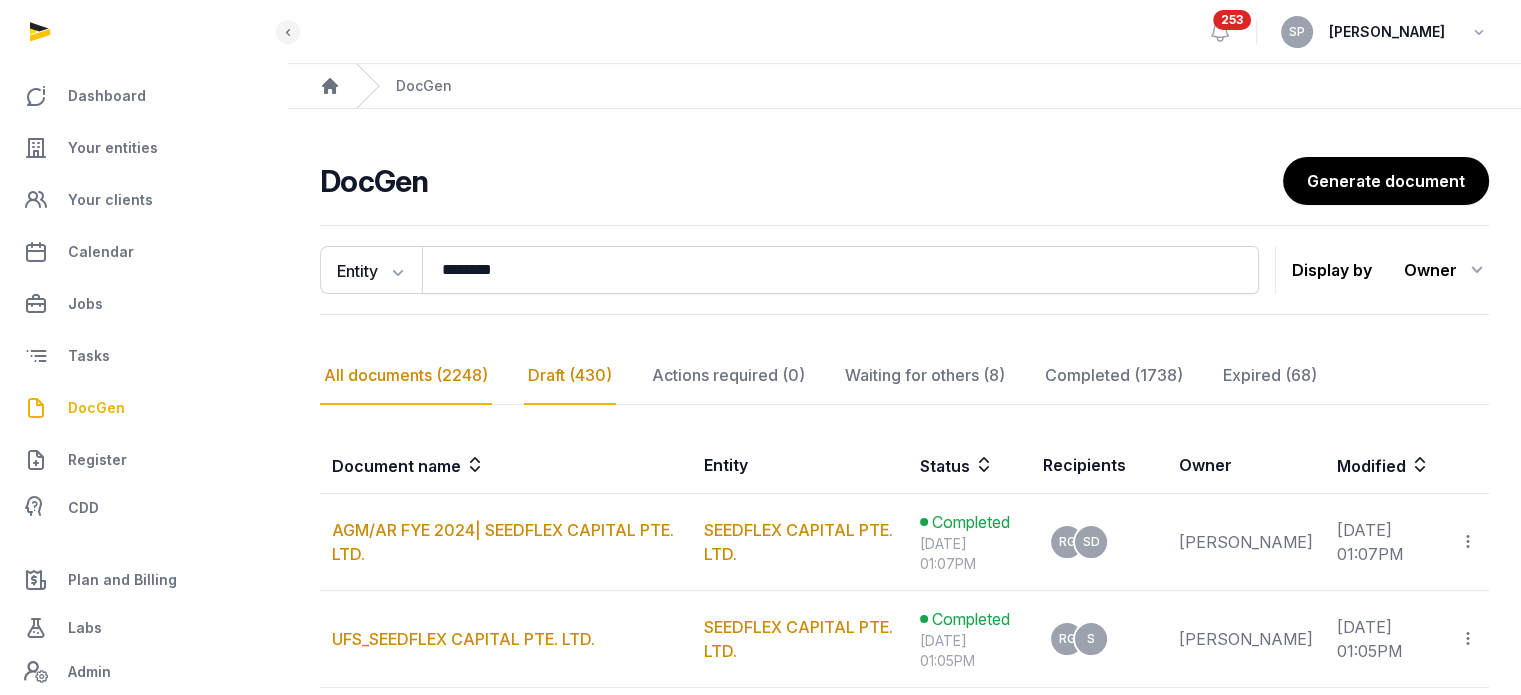 click on "Draft (430)" 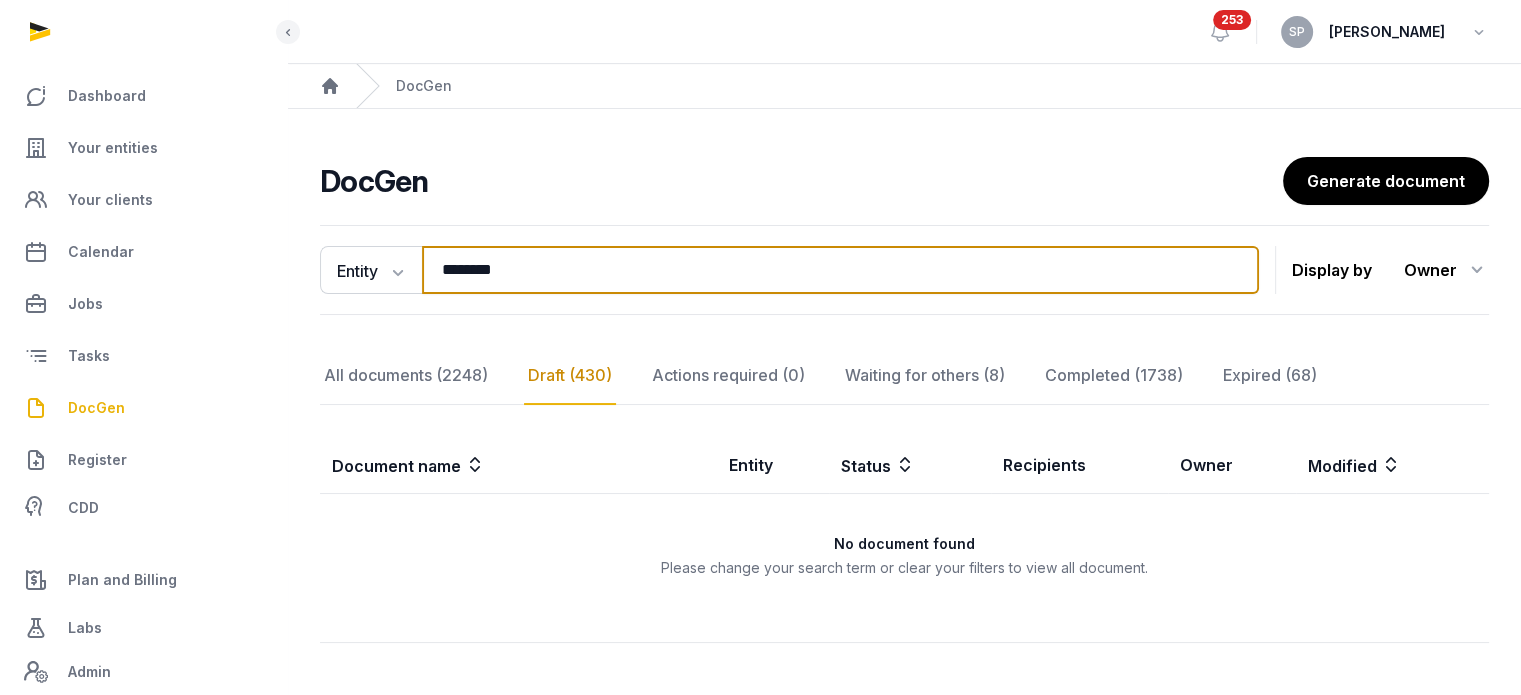 click on "********" at bounding box center (840, 270) 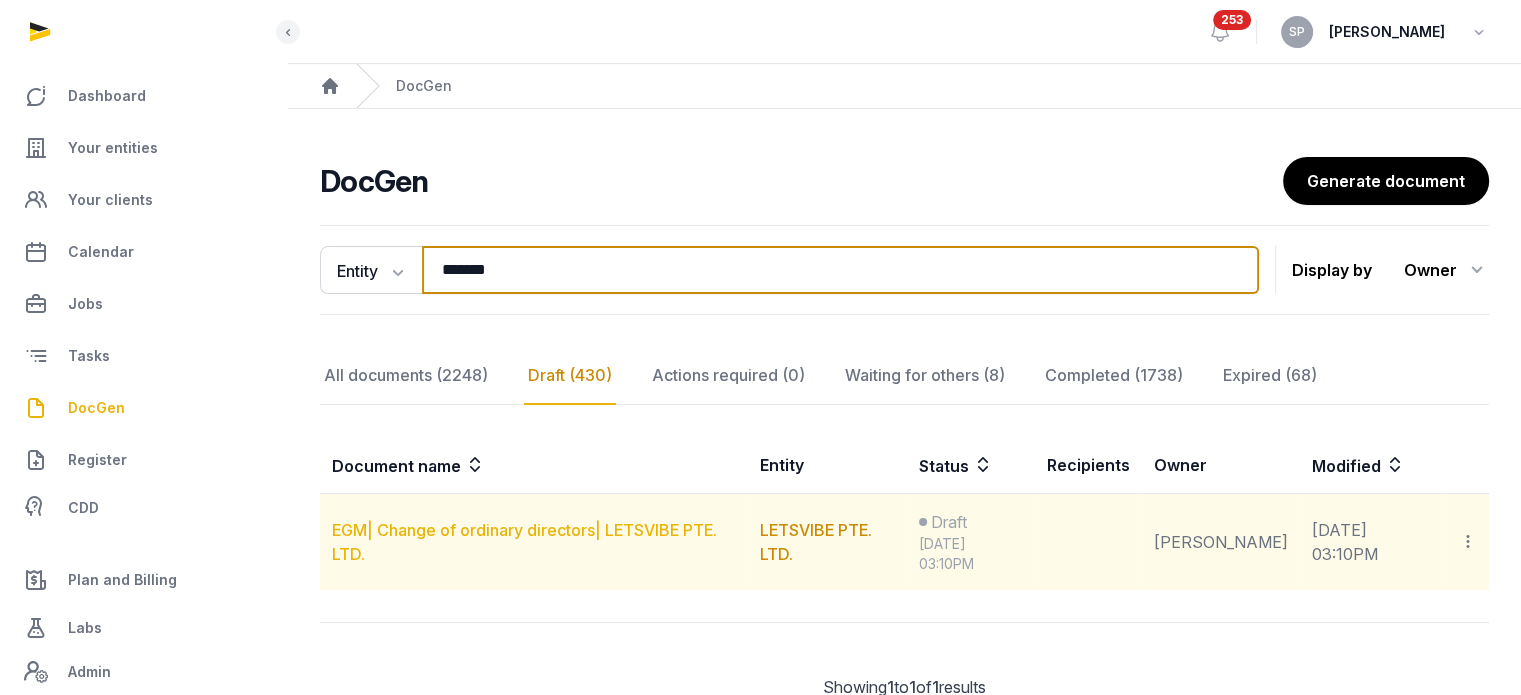 type on "*******" 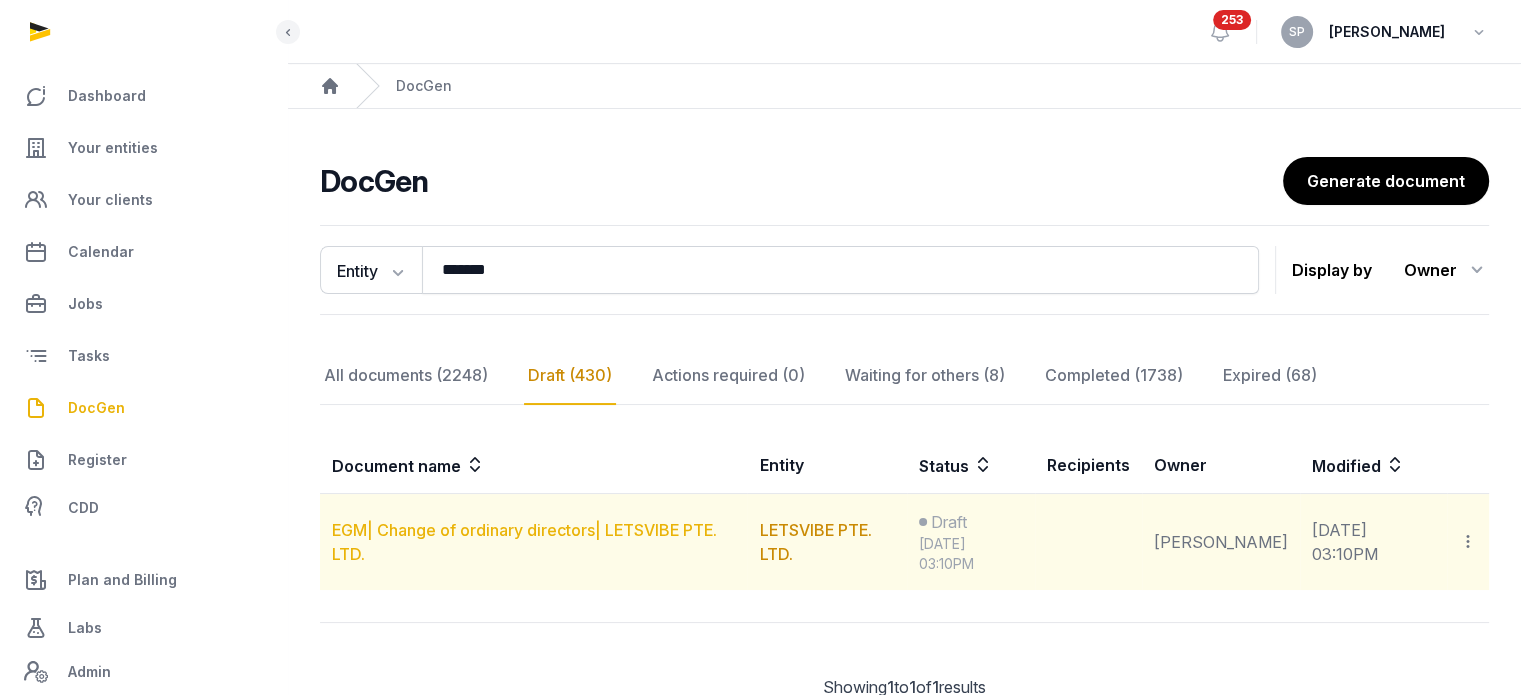 click on "EGM| Change of ordinary directors| LETSVIBE PTE. LTD." at bounding box center (524, 542) 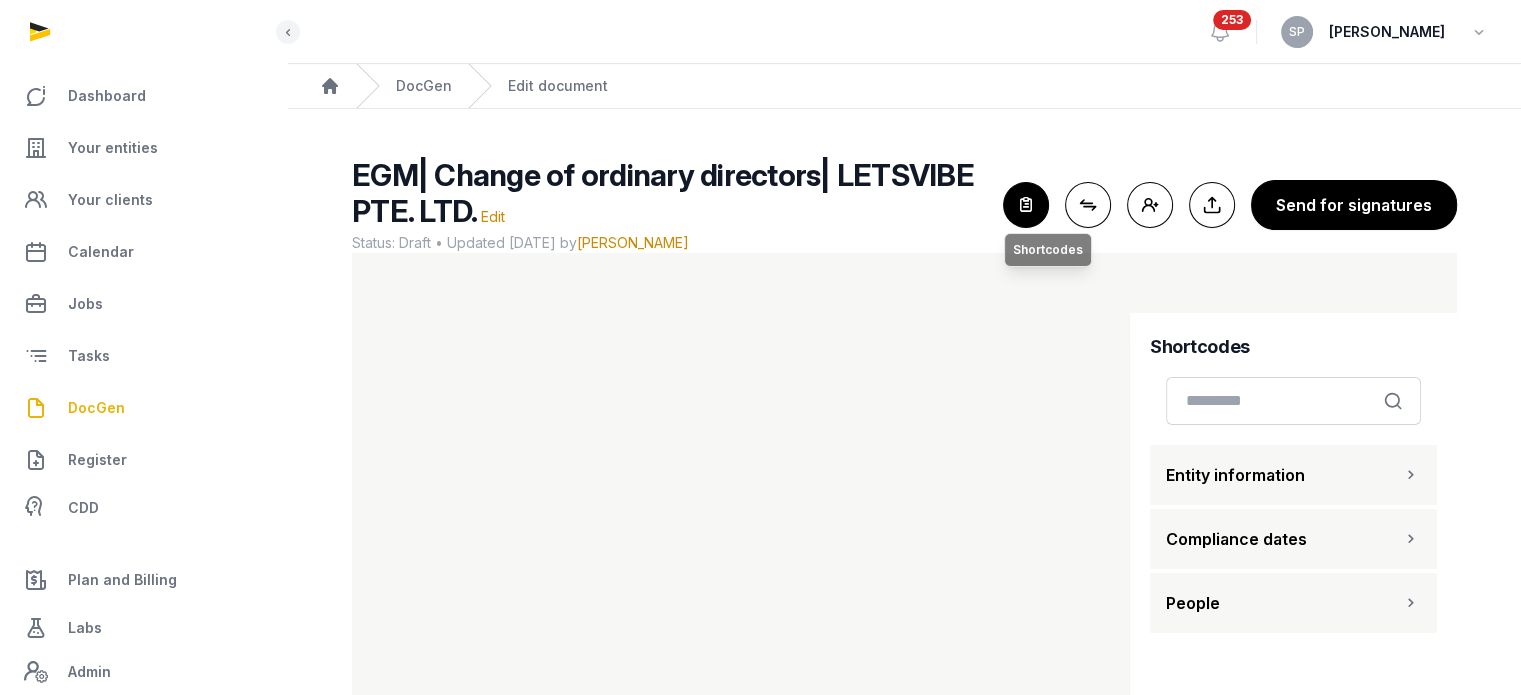 click at bounding box center [1026, 205] 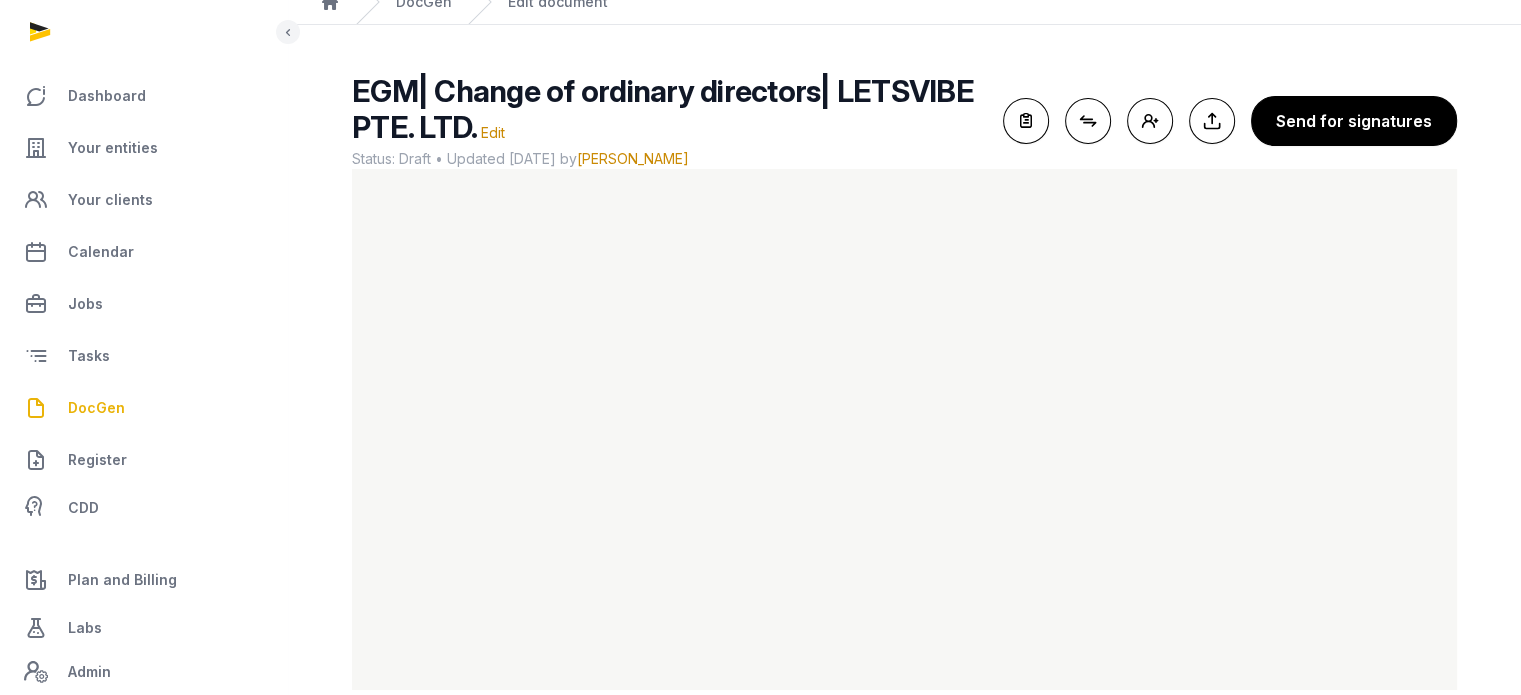 scroll, scrollTop: 119, scrollLeft: 0, axis: vertical 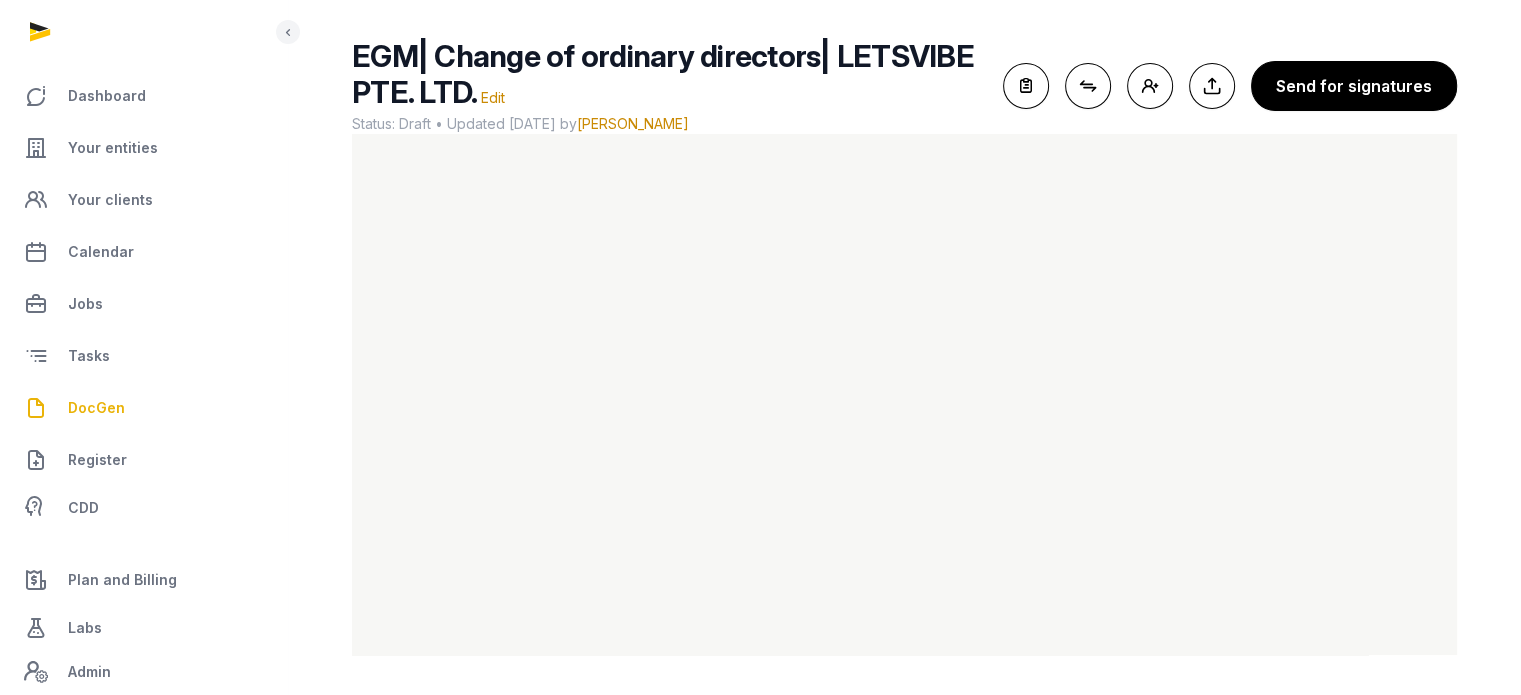 click on "EGM| Change of ordinary directors| LETSVIBE PTE. LTD.   Edit Status: Draft • Updated [DATE] by  [PERSON_NAME] For optimal experience, please use a desktop computer to generate documents for the best user experience. Open shortcodes Connect shortcodes Add people Export to Documents Send for signatures" at bounding box center (904, 346) 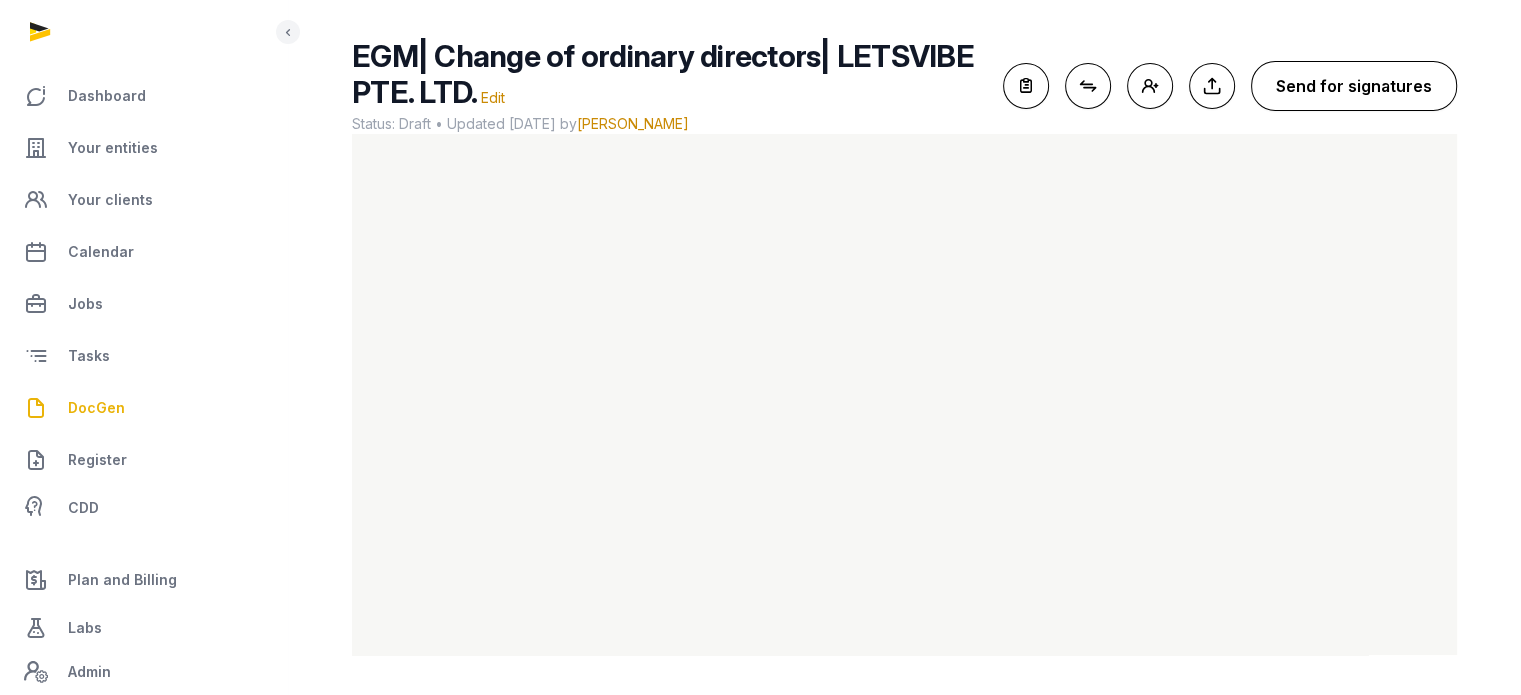click on "Send for signatures" at bounding box center [1354, 86] 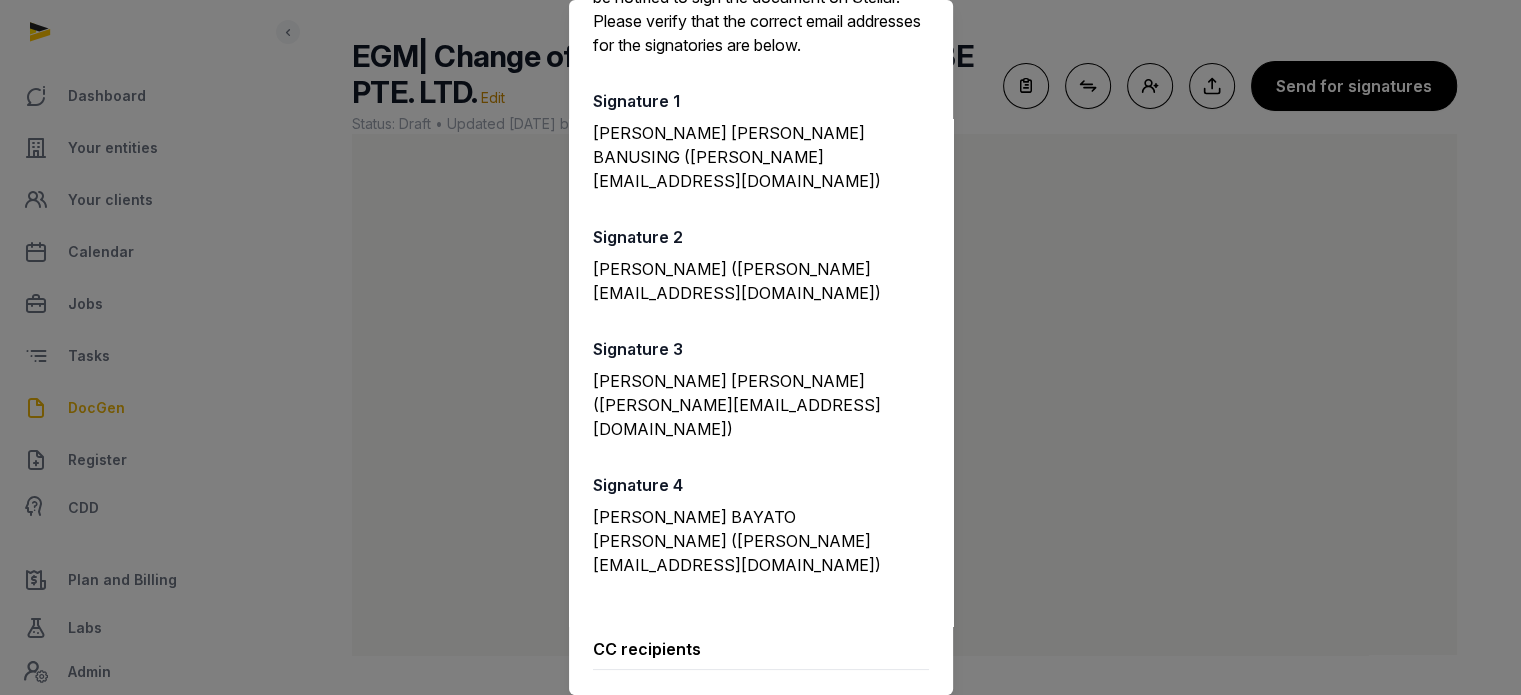 scroll, scrollTop: 248, scrollLeft: 0, axis: vertical 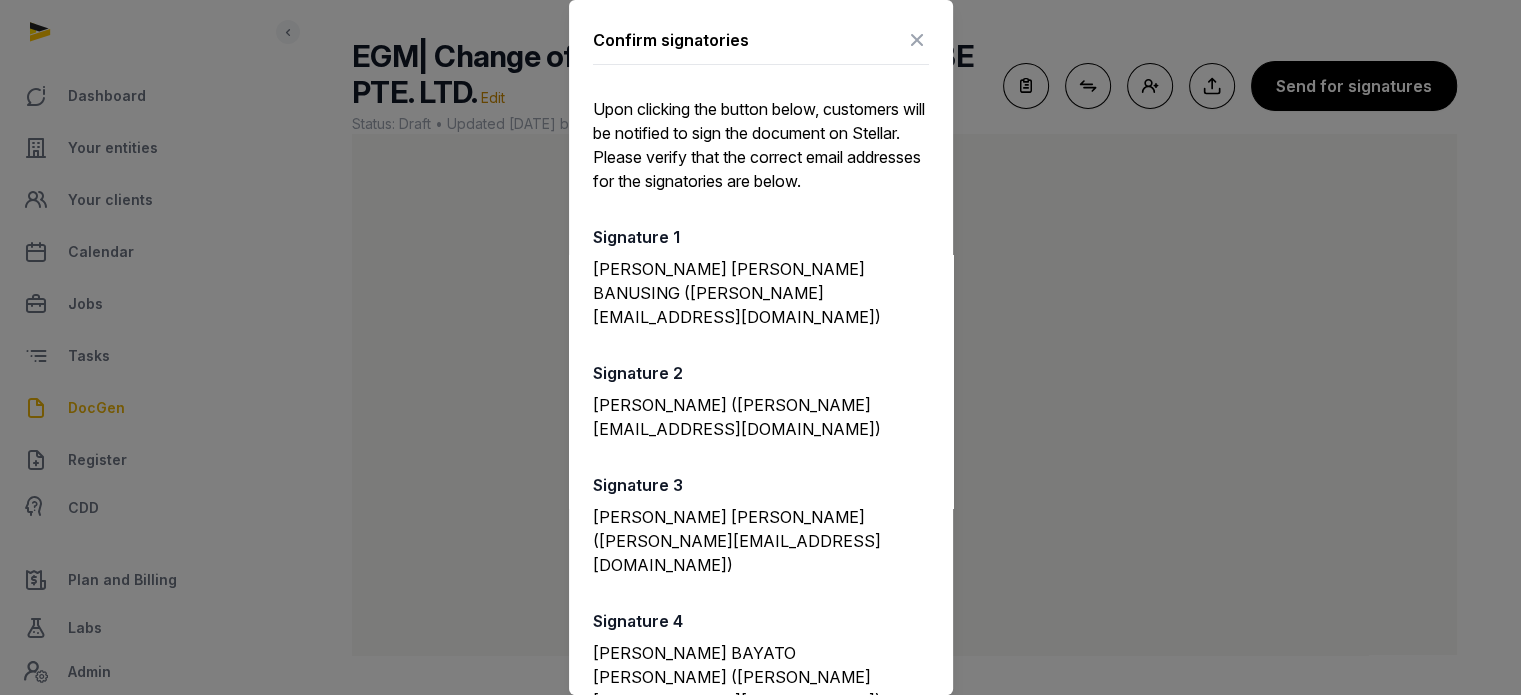 click at bounding box center [917, 40] 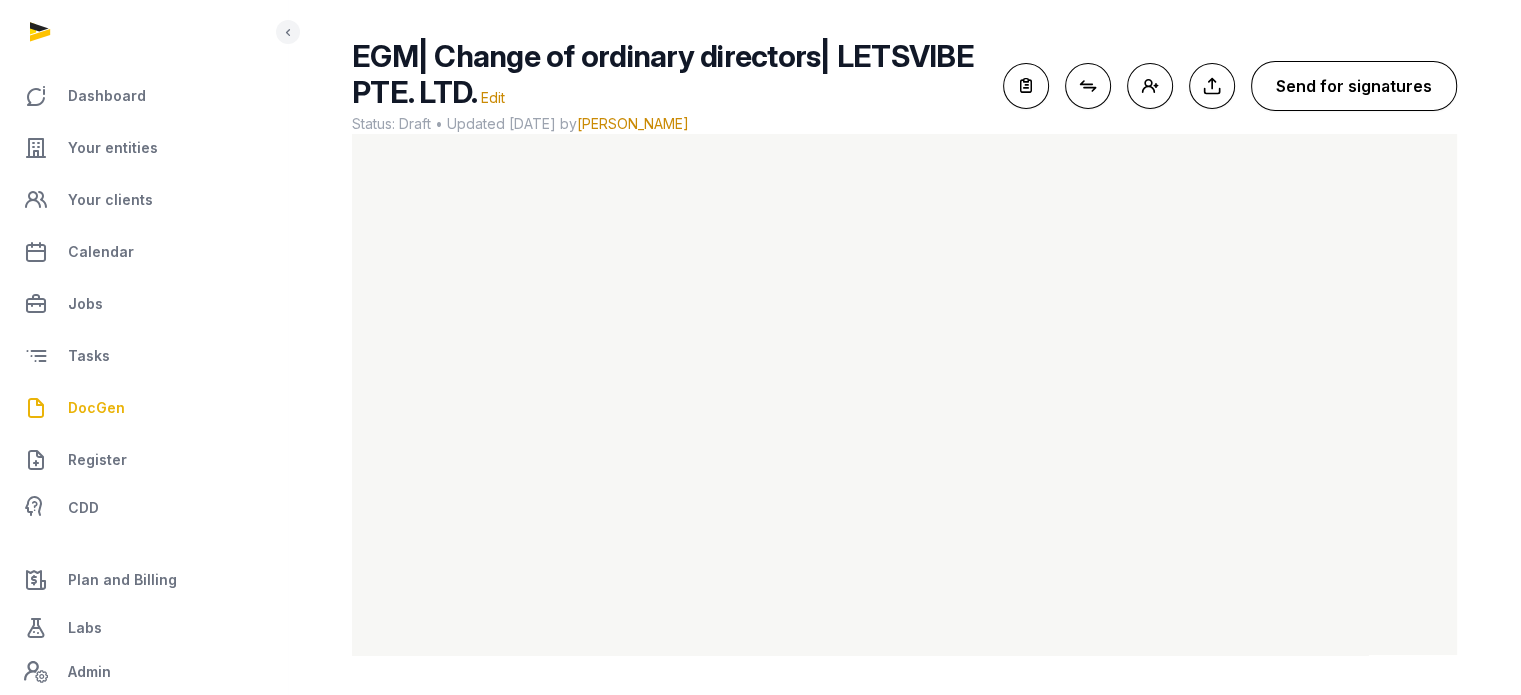 click on "Send for signatures" at bounding box center (1354, 86) 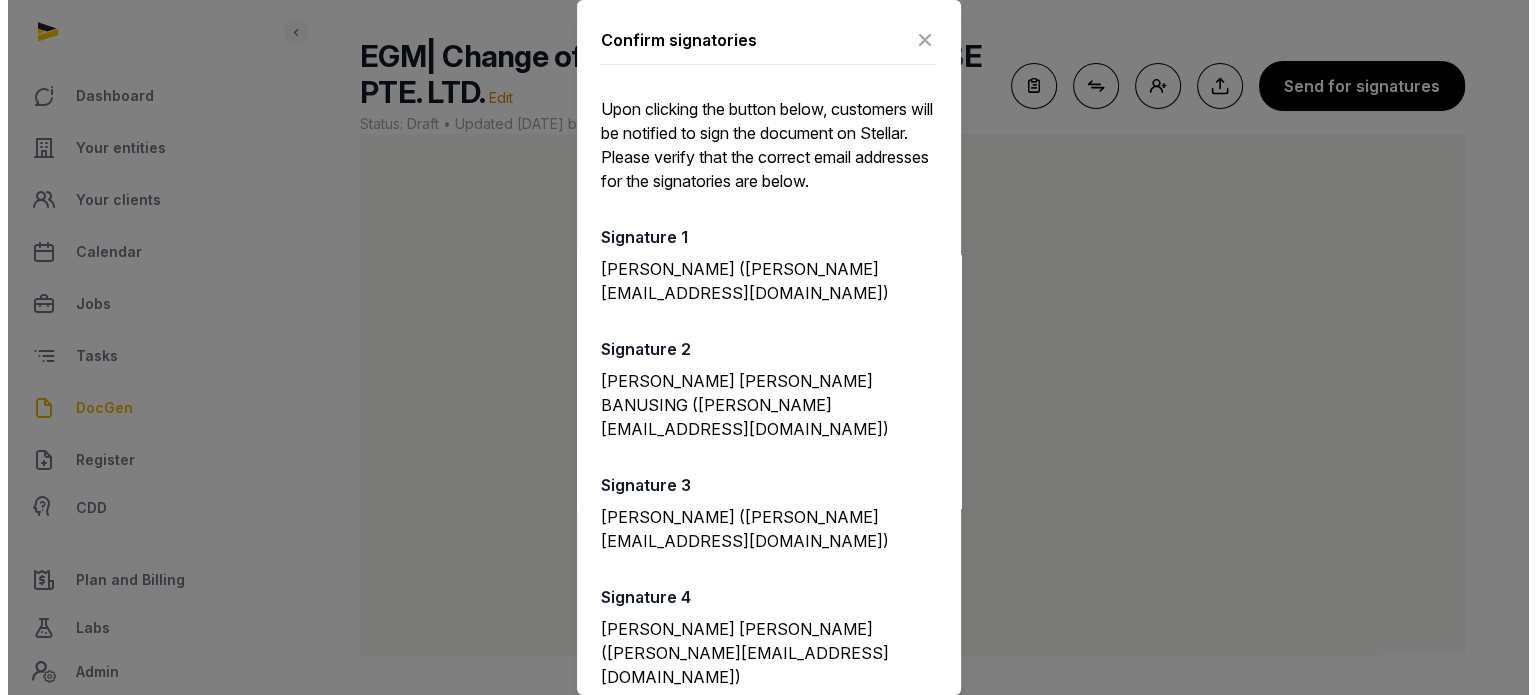 scroll, scrollTop: 169, scrollLeft: 0, axis: vertical 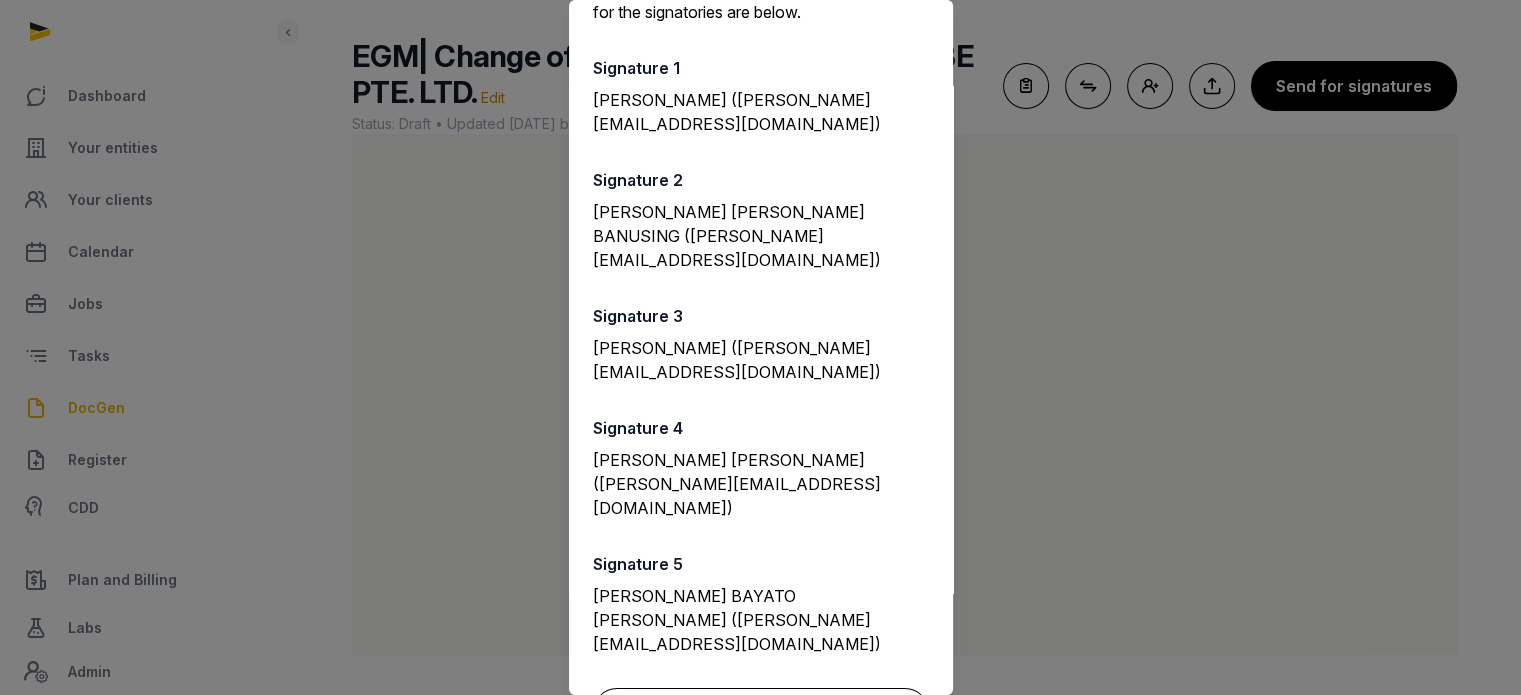 click on "Confirm" at bounding box center [761, 713] 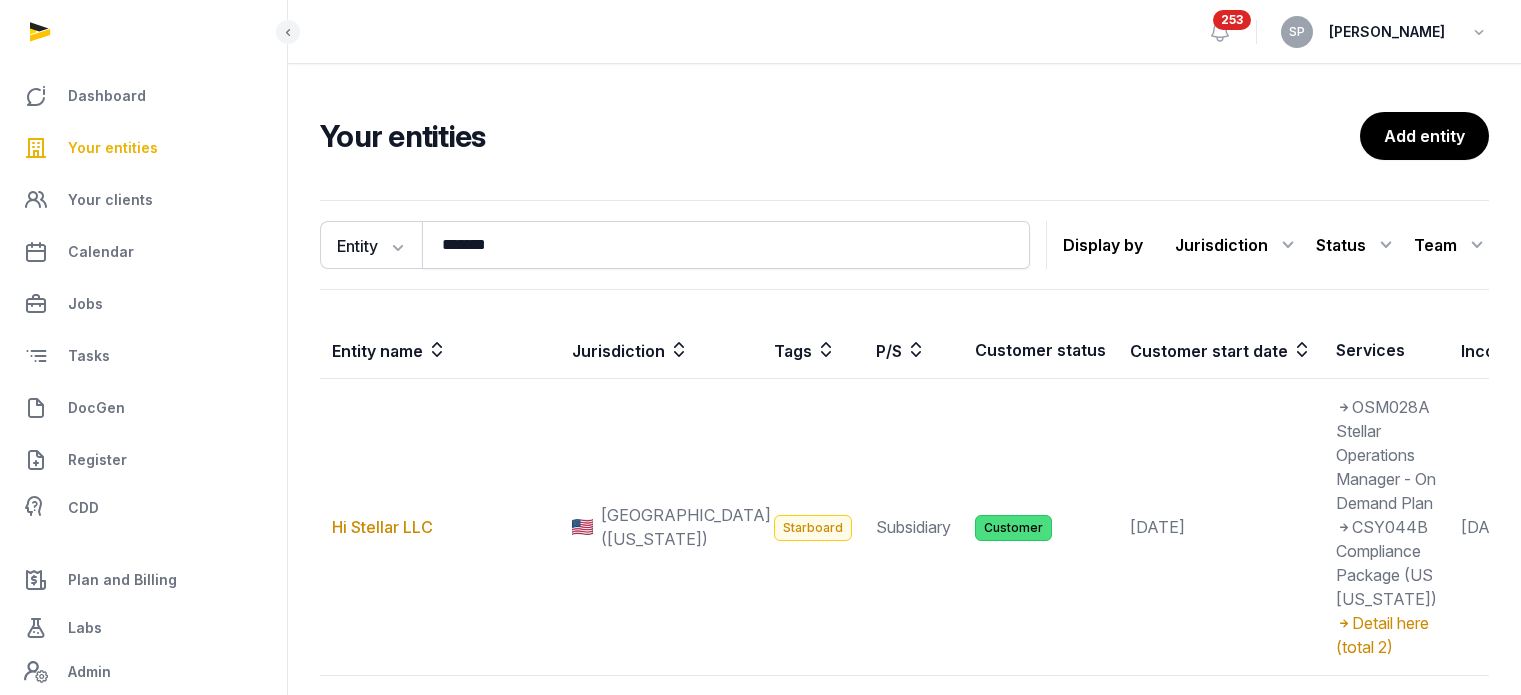 scroll, scrollTop: 0, scrollLeft: 0, axis: both 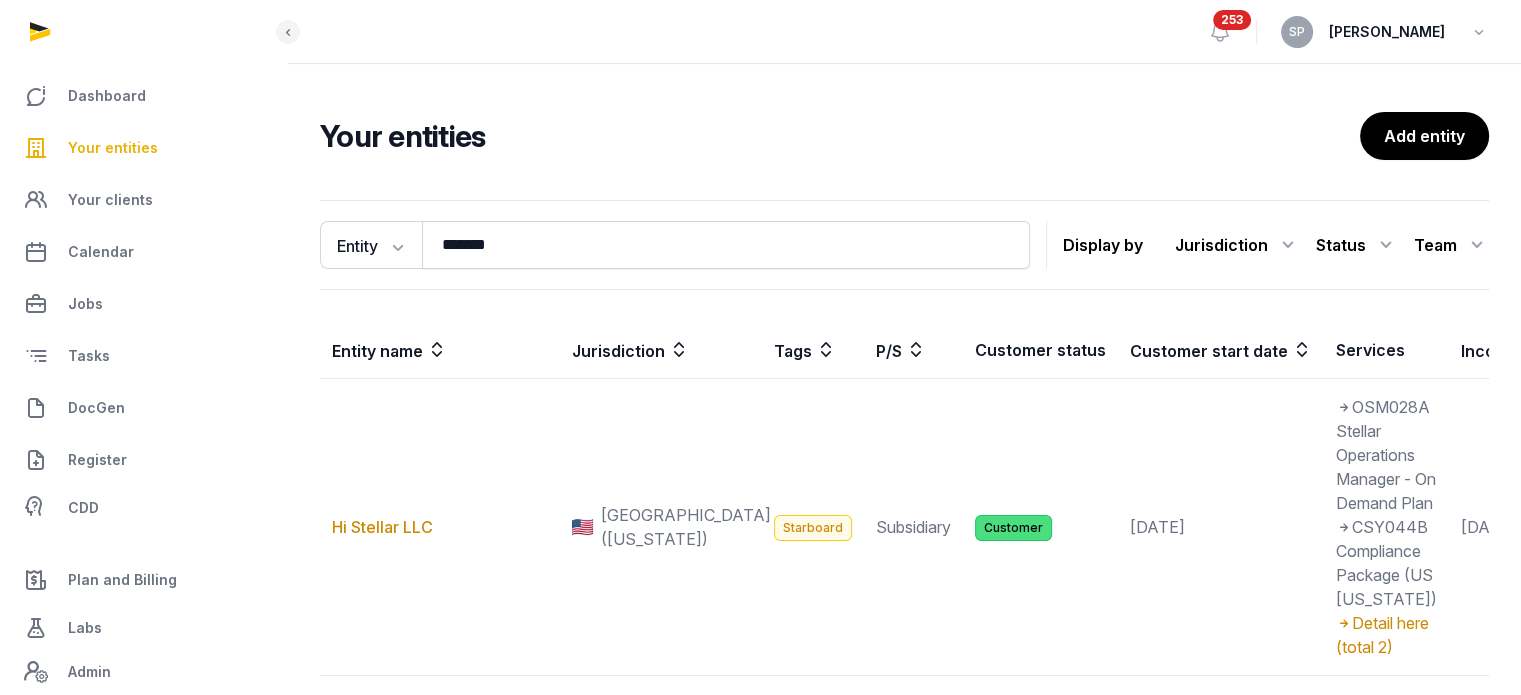 click on "*******" at bounding box center (726, 245) 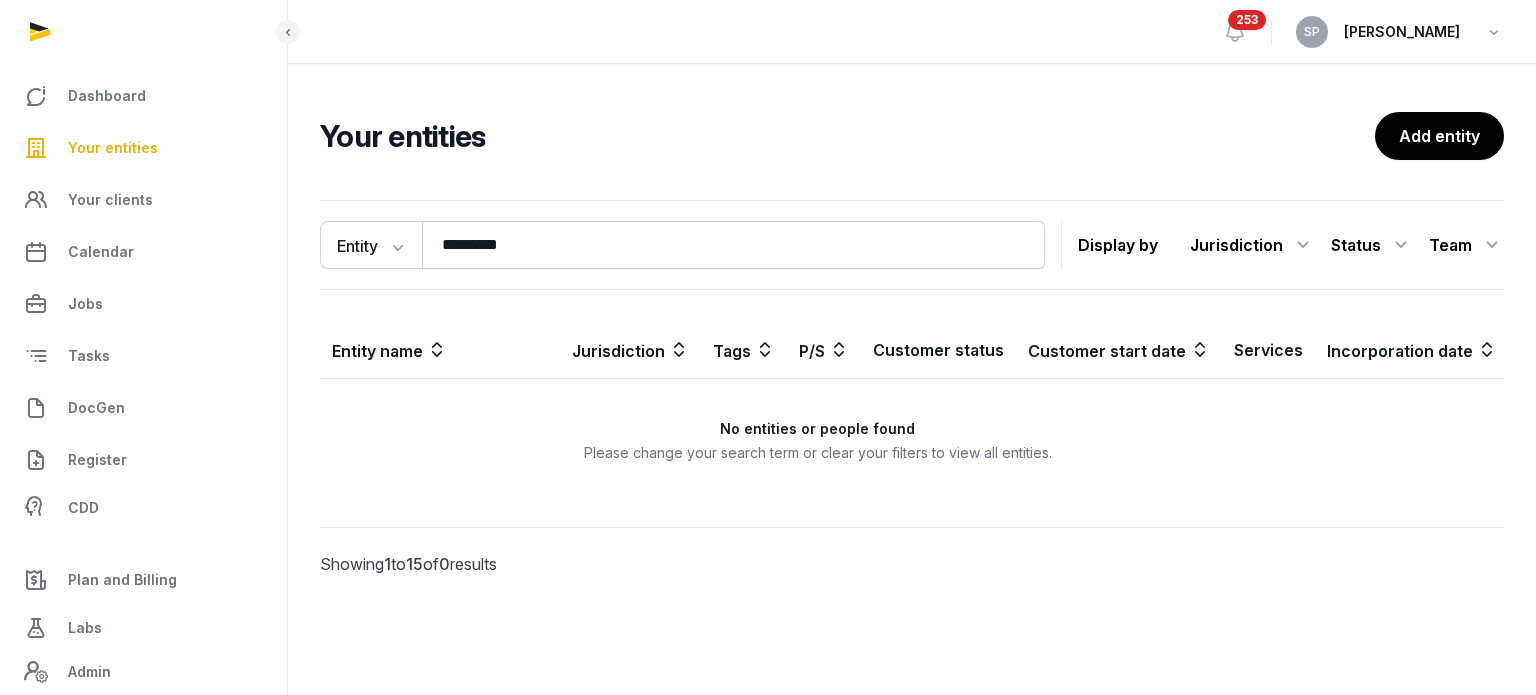 click on "*********" at bounding box center [733, 245] 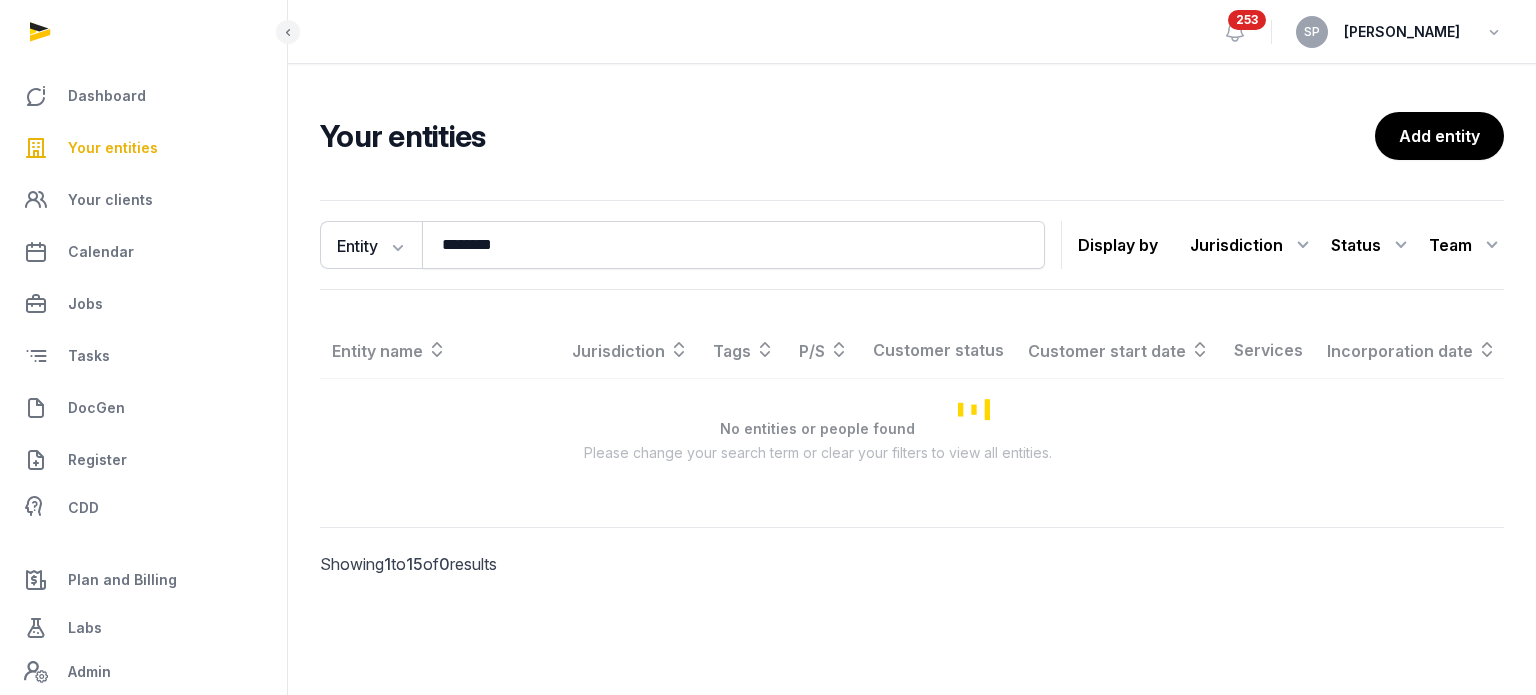 type on "********" 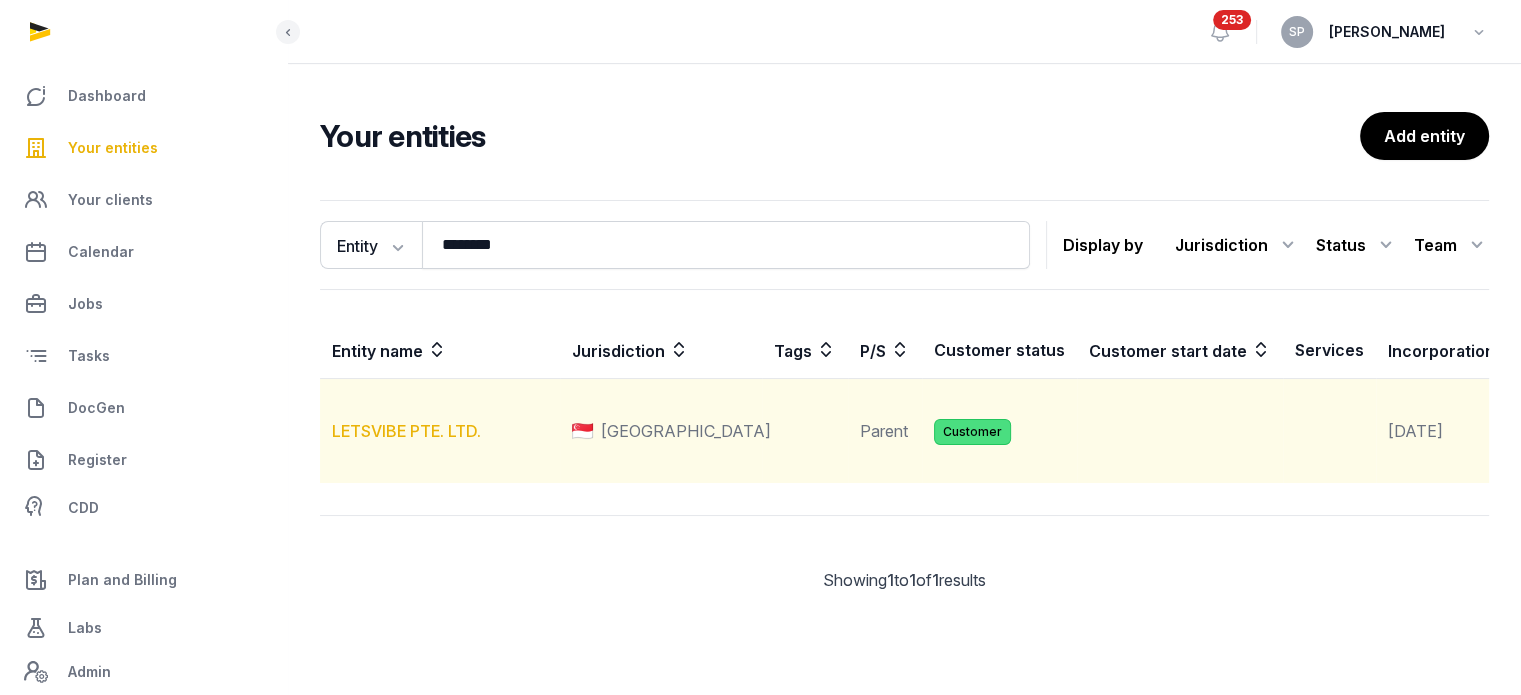 click on "LETSVIBE PTE. LTD." at bounding box center (406, 431) 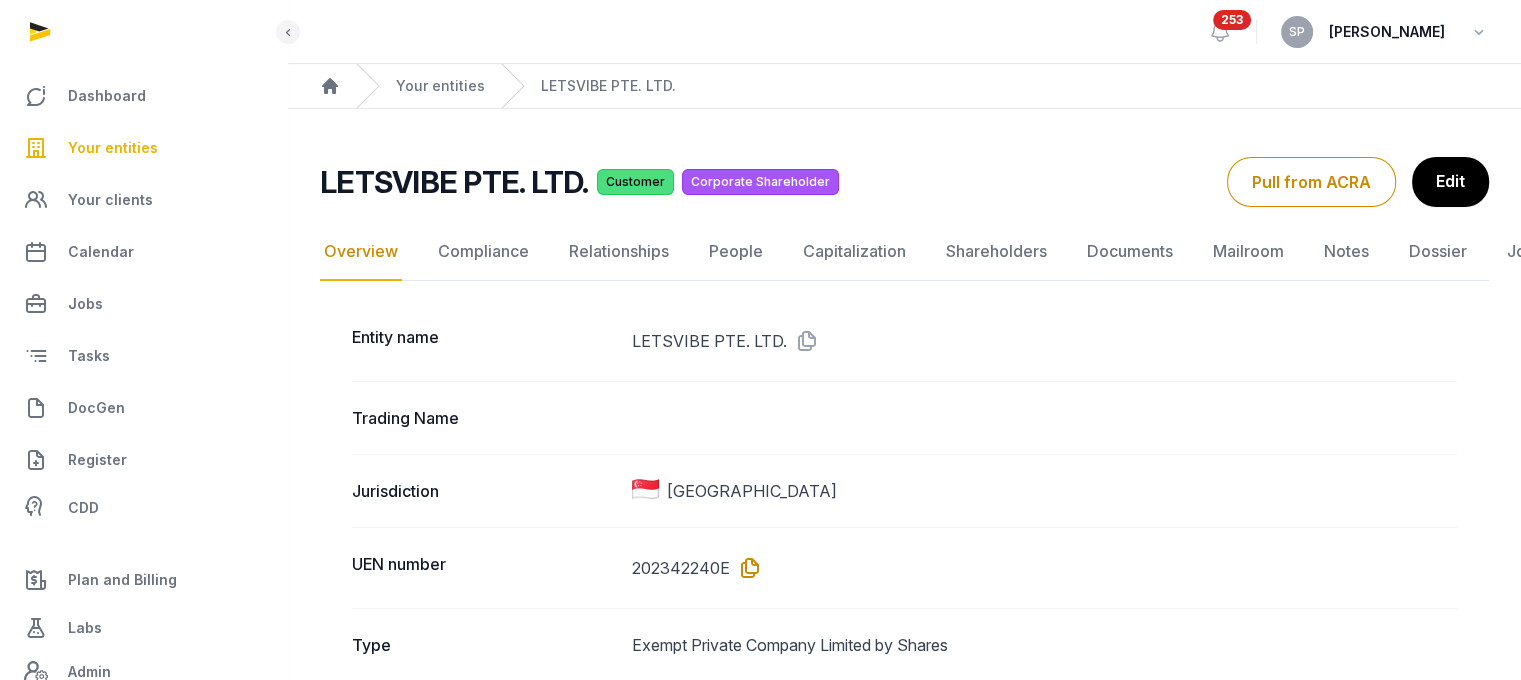 click at bounding box center [746, 568] 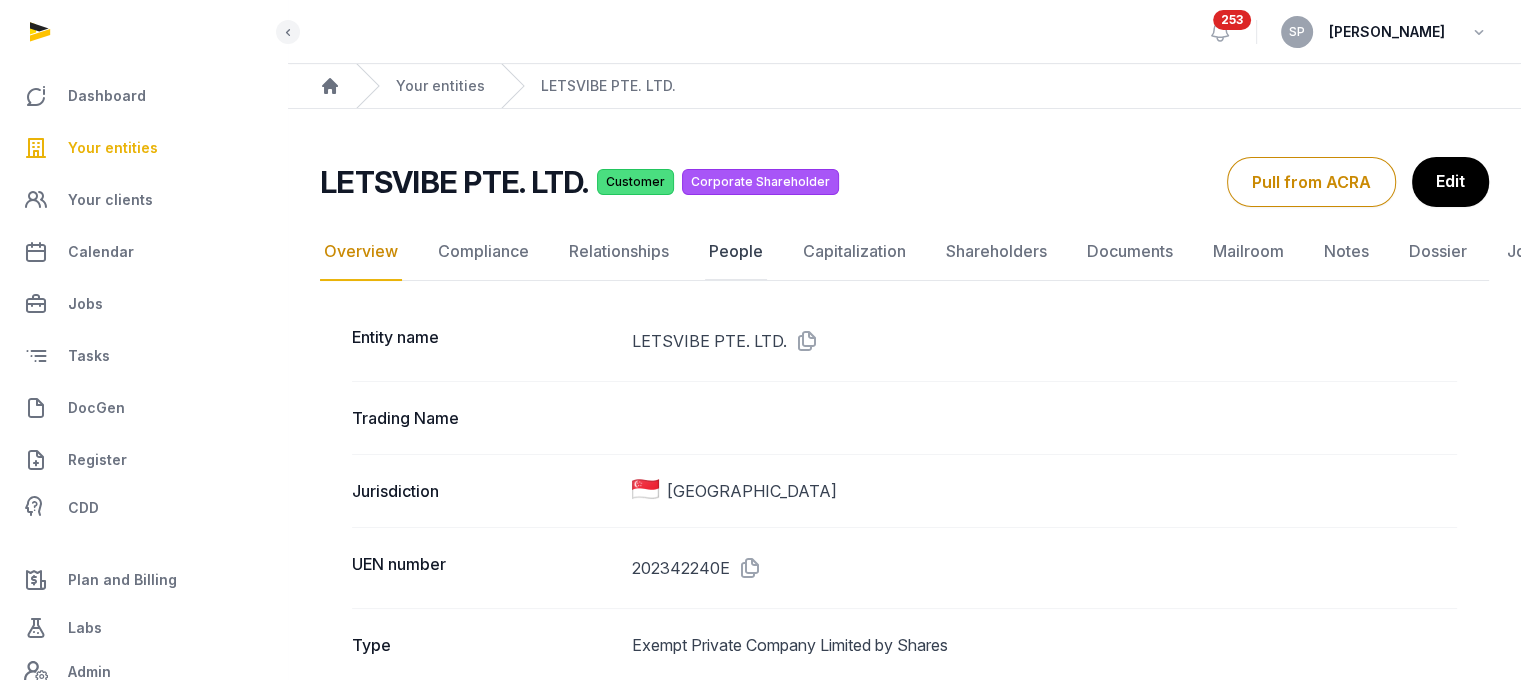 click on "People" 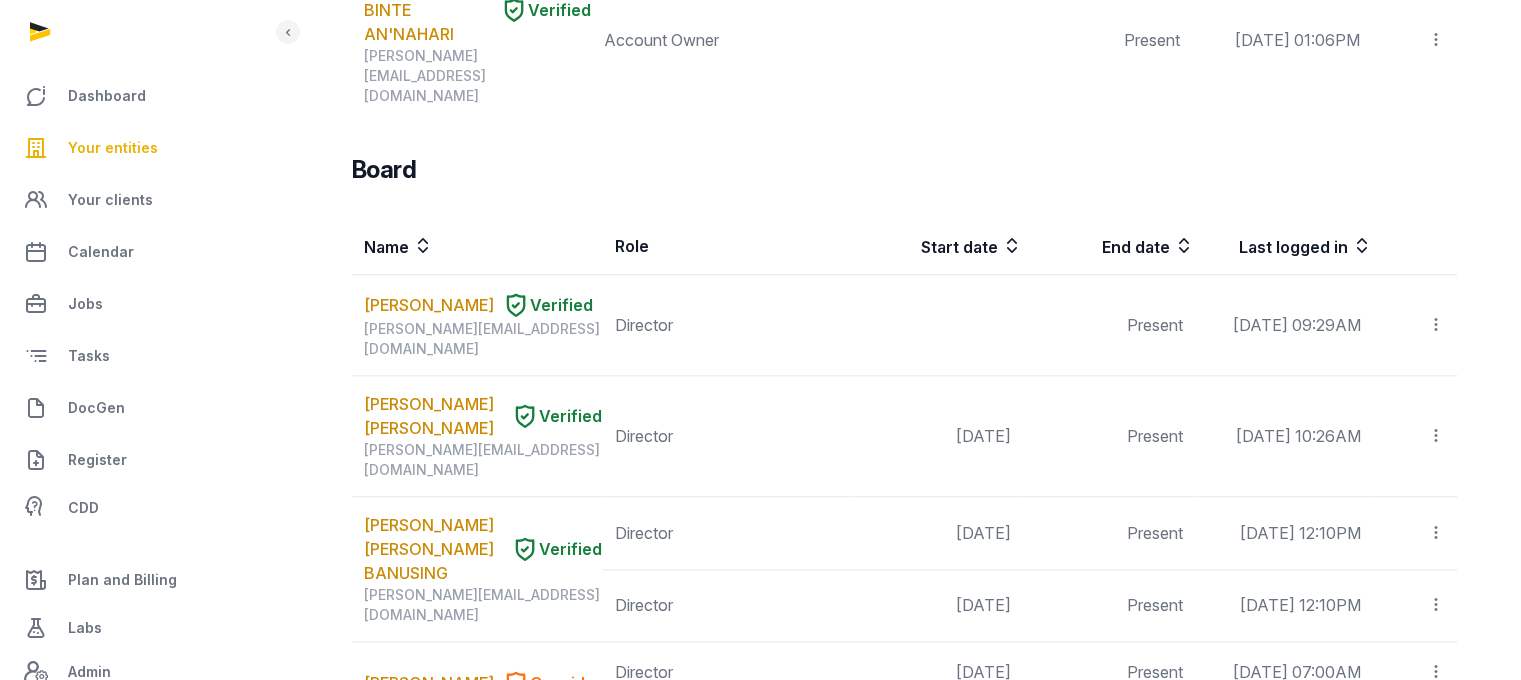 scroll, scrollTop: 2140, scrollLeft: 0, axis: vertical 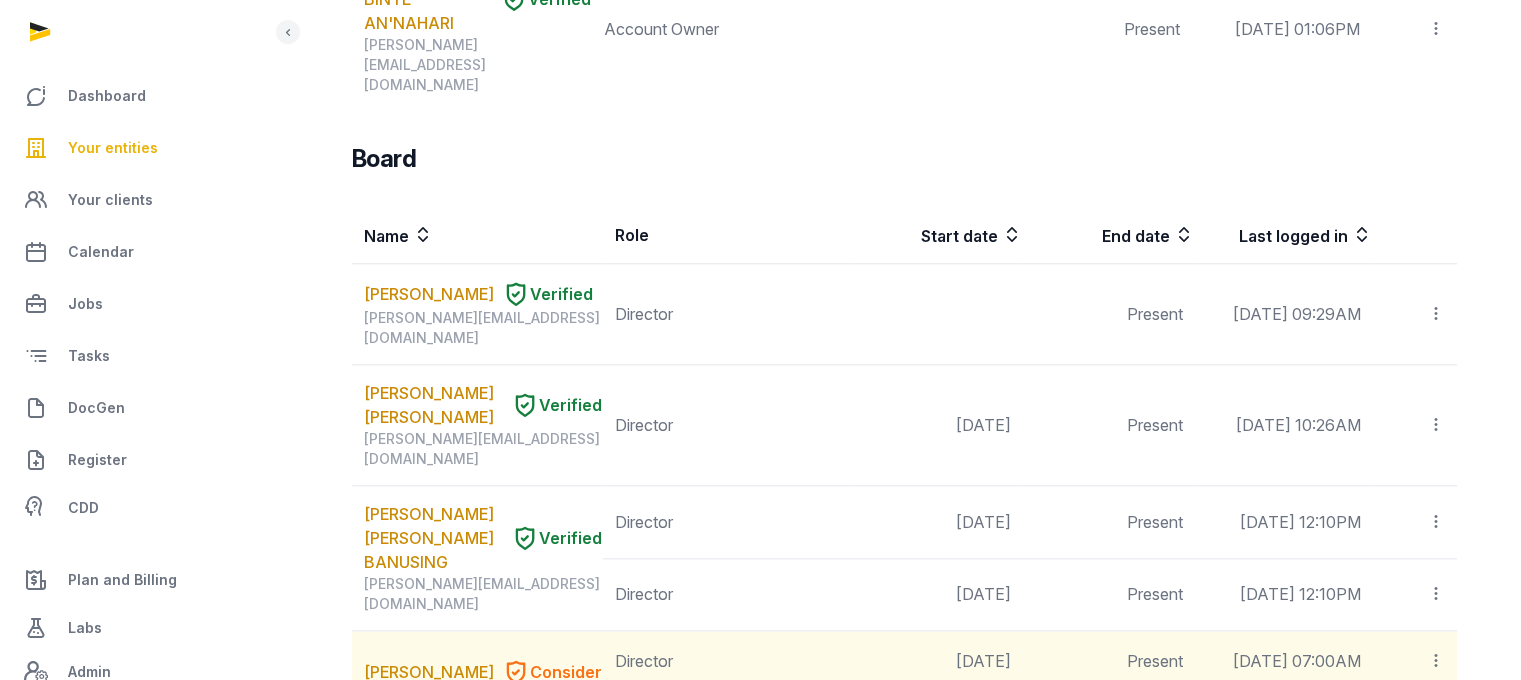 drag, startPoint x: 504, startPoint y: 410, endPoint x: 361, endPoint y: 411, distance: 143.0035 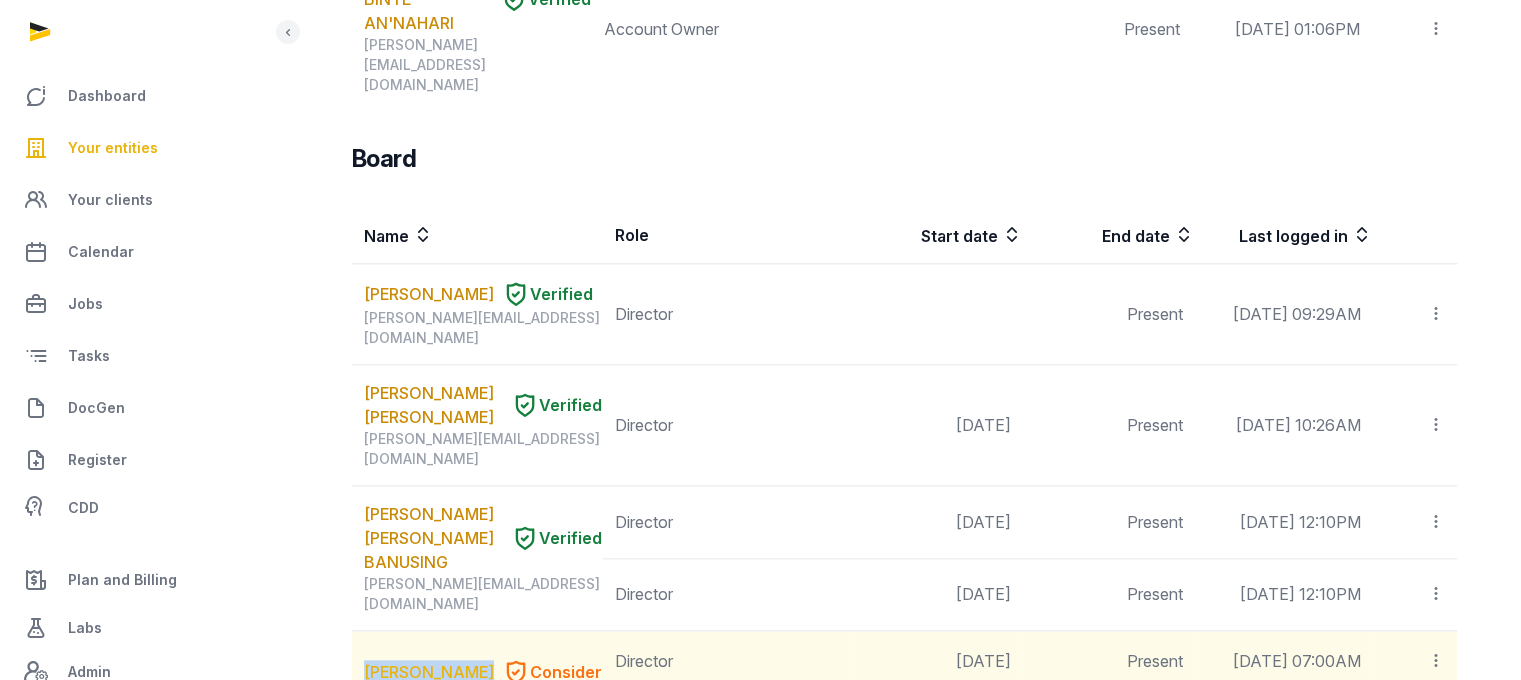 drag, startPoint x: 361, startPoint y: 327, endPoint x: 441, endPoint y: 381, distance: 96.519424 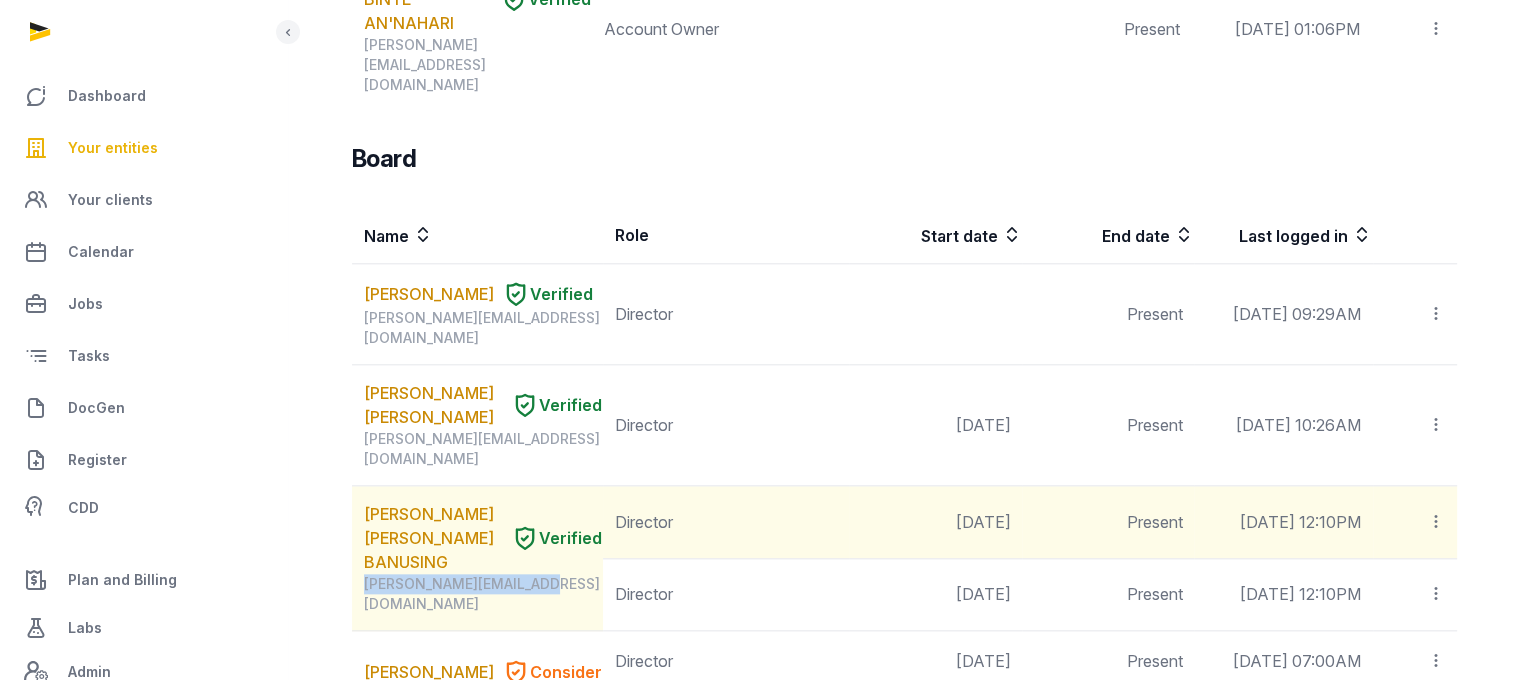 drag, startPoint x: 536, startPoint y: 270, endPoint x: 353, endPoint y: 282, distance: 183.39302 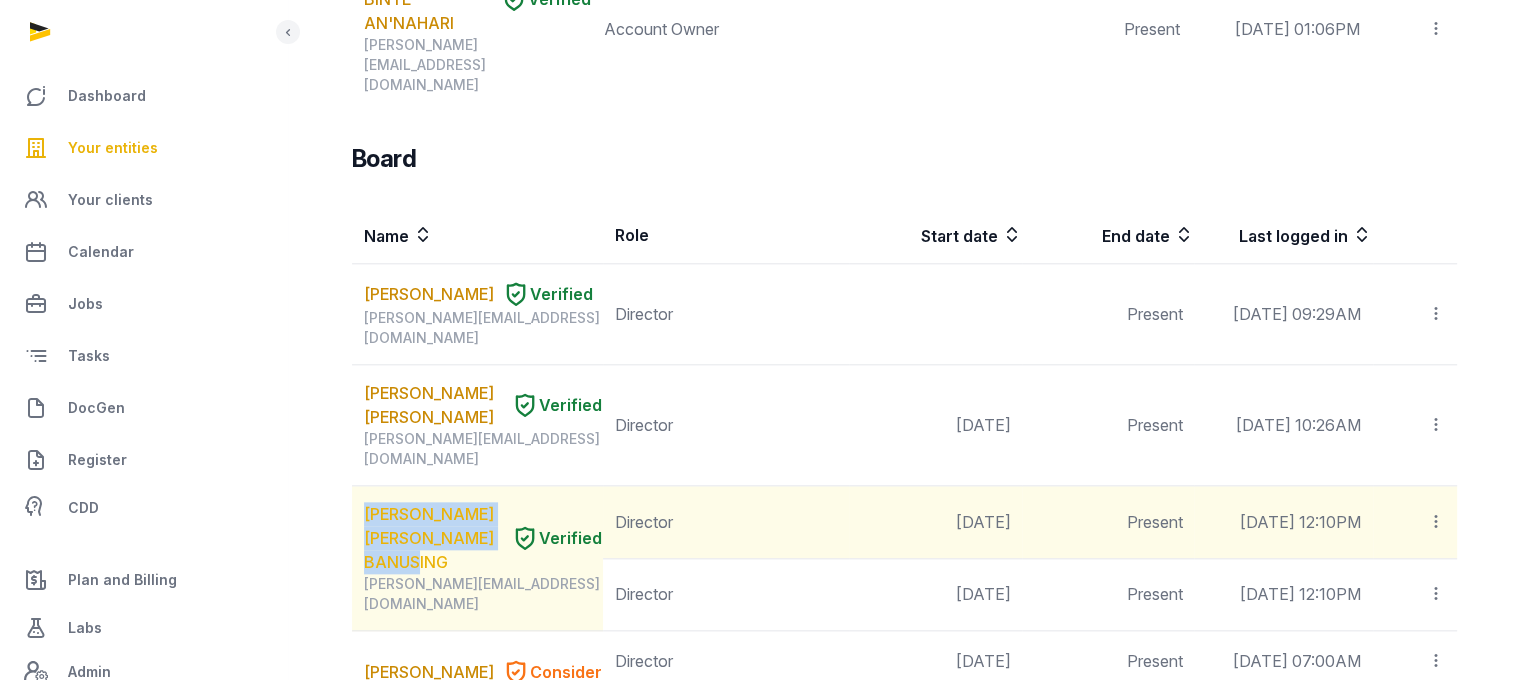 drag, startPoint x: 362, startPoint y: 157, endPoint x: 451, endPoint y: 246, distance: 125.865005 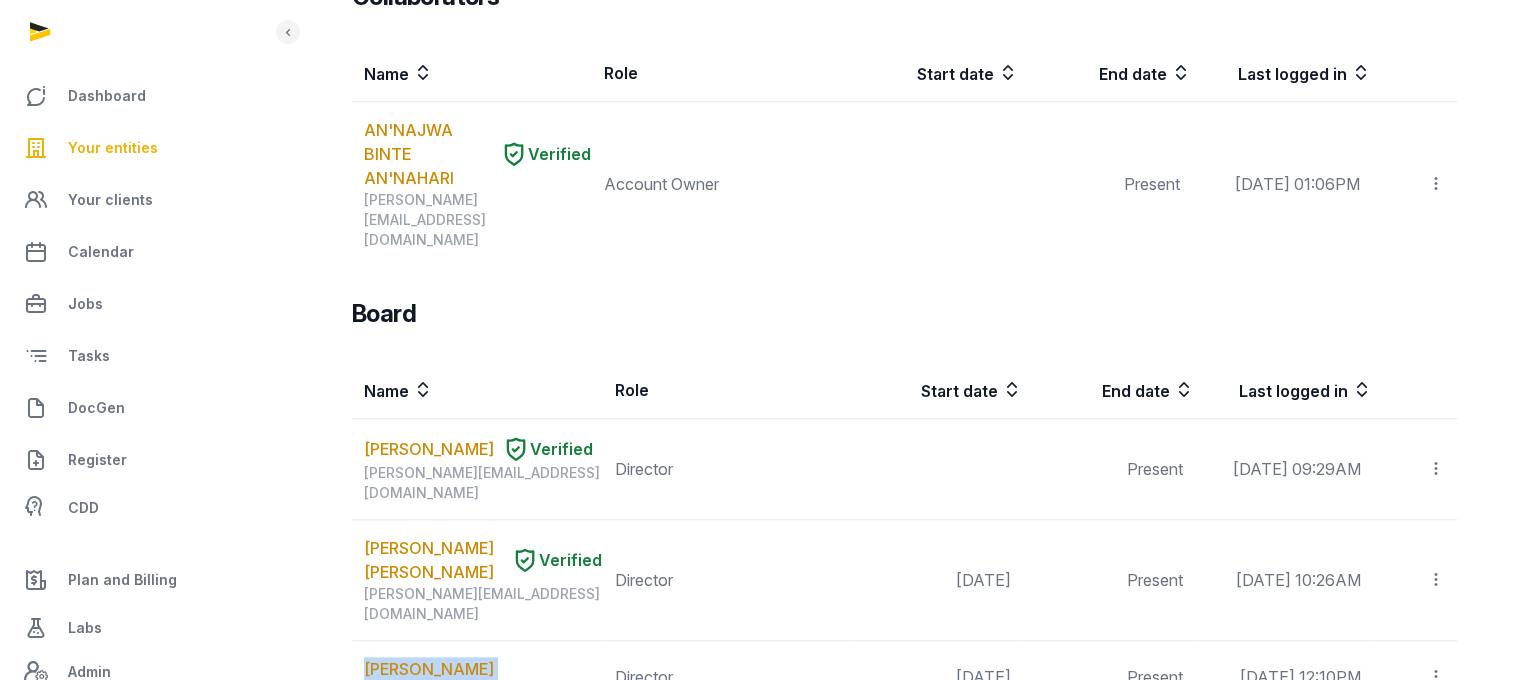 scroll, scrollTop: 1963, scrollLeft: 0, axis: vertical 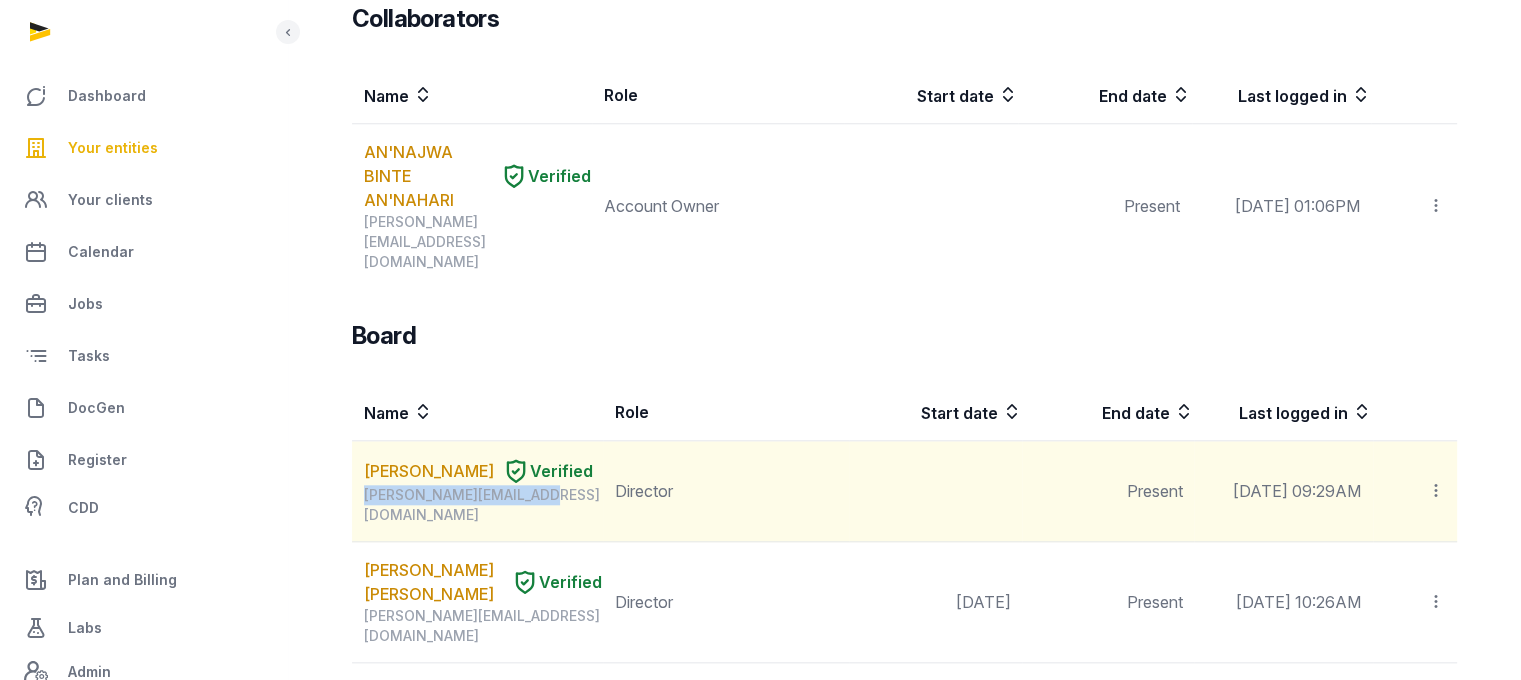 drag, startPoint x: 531, startPoint y: 195, endPoint x: 360, endPoint y: 188, distance: 171.14322 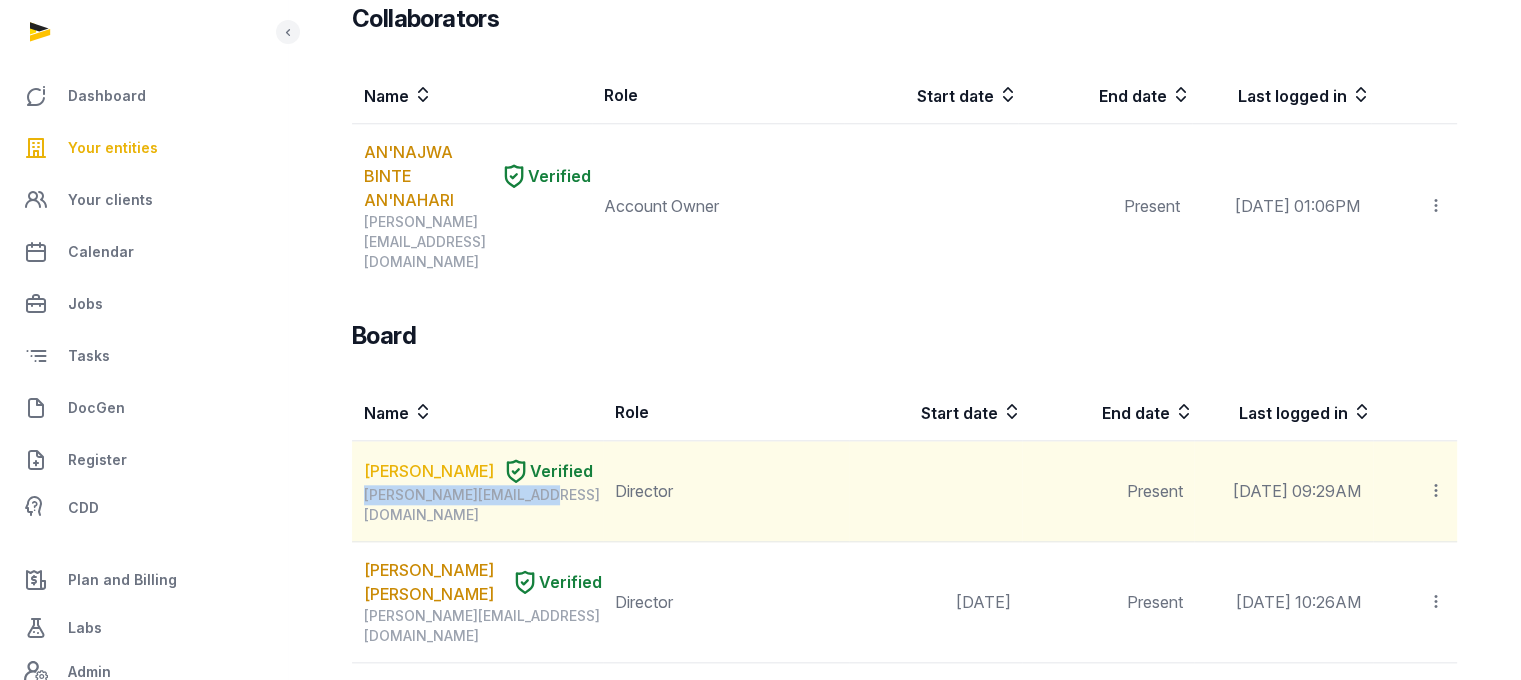 drag, startPoint x: 352, startPoint y: 119, endPoint x: 419, endPoint y: 171, distance: 84.811554 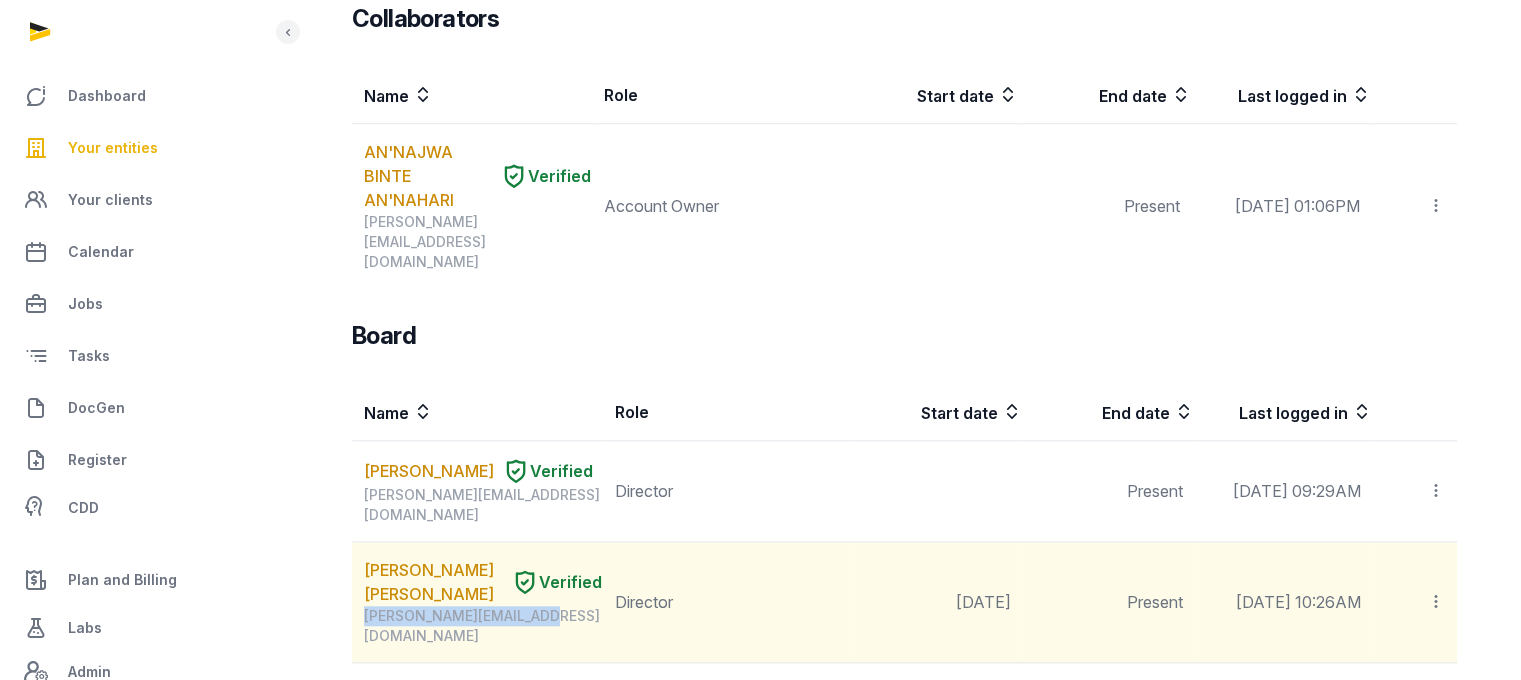 drag, startPoint x: 547, startPoint y: 291, endPoint x: 362, endPoint y: 299, distance: 185.1729 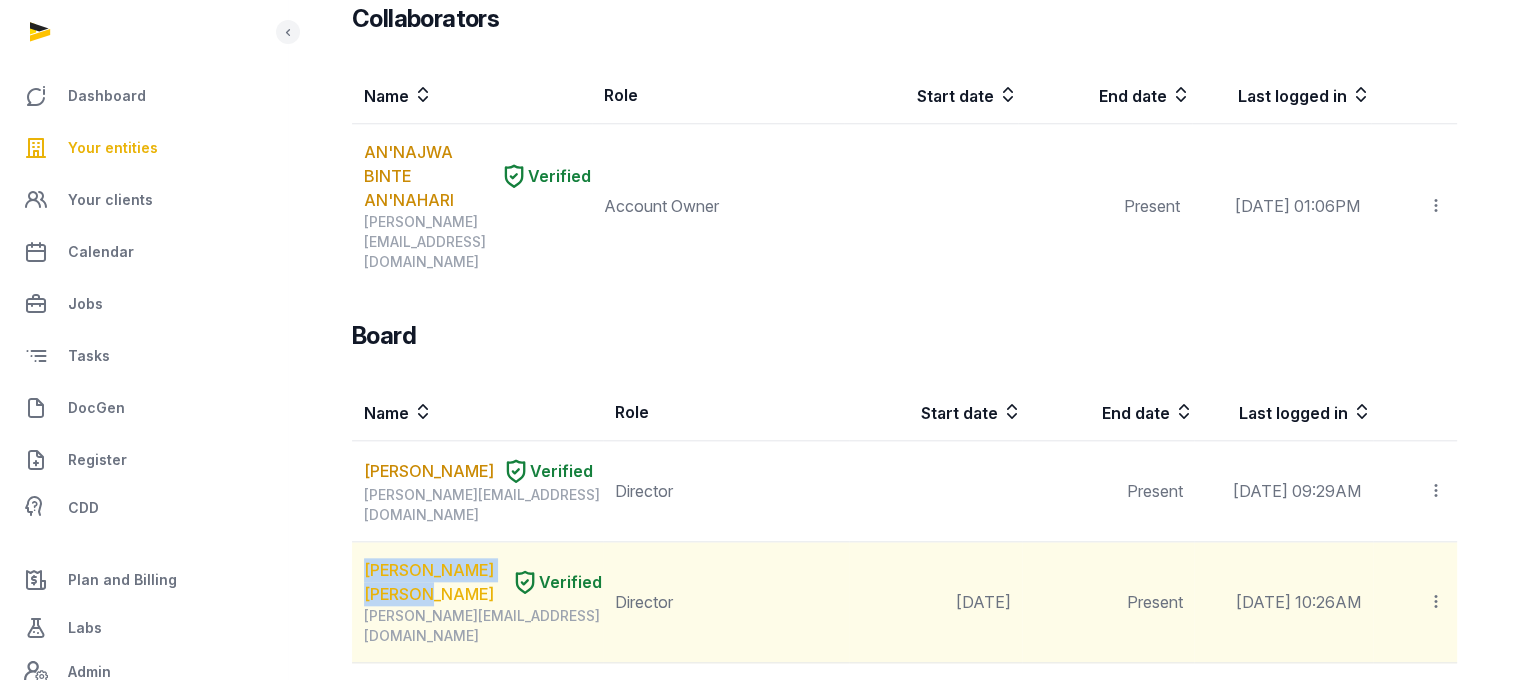 drag, startPoint x: 357, startPoint y: 226, endPoint x: 492, endPoint y: 268, distance: 141.38246 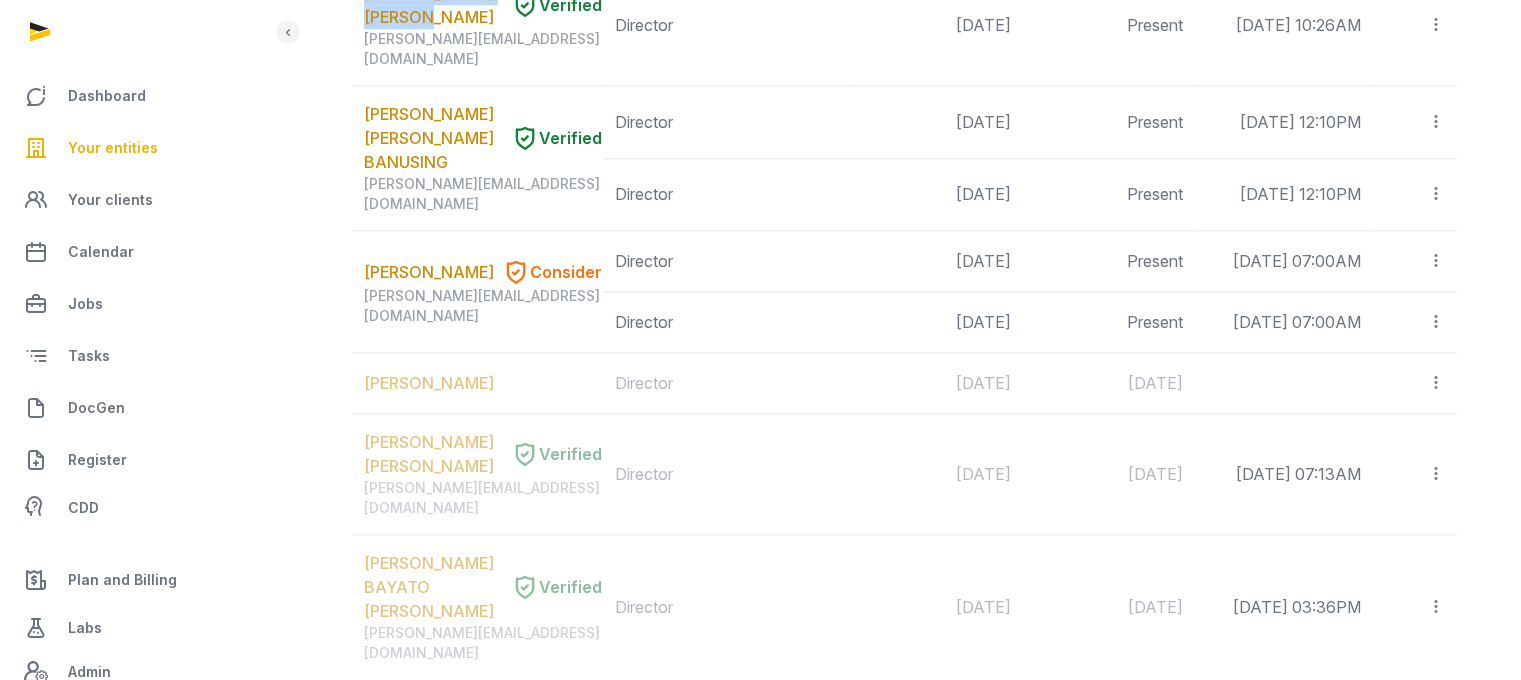 scroll, scrollTop: 2579, scrollLeft: 0, axis: vertical 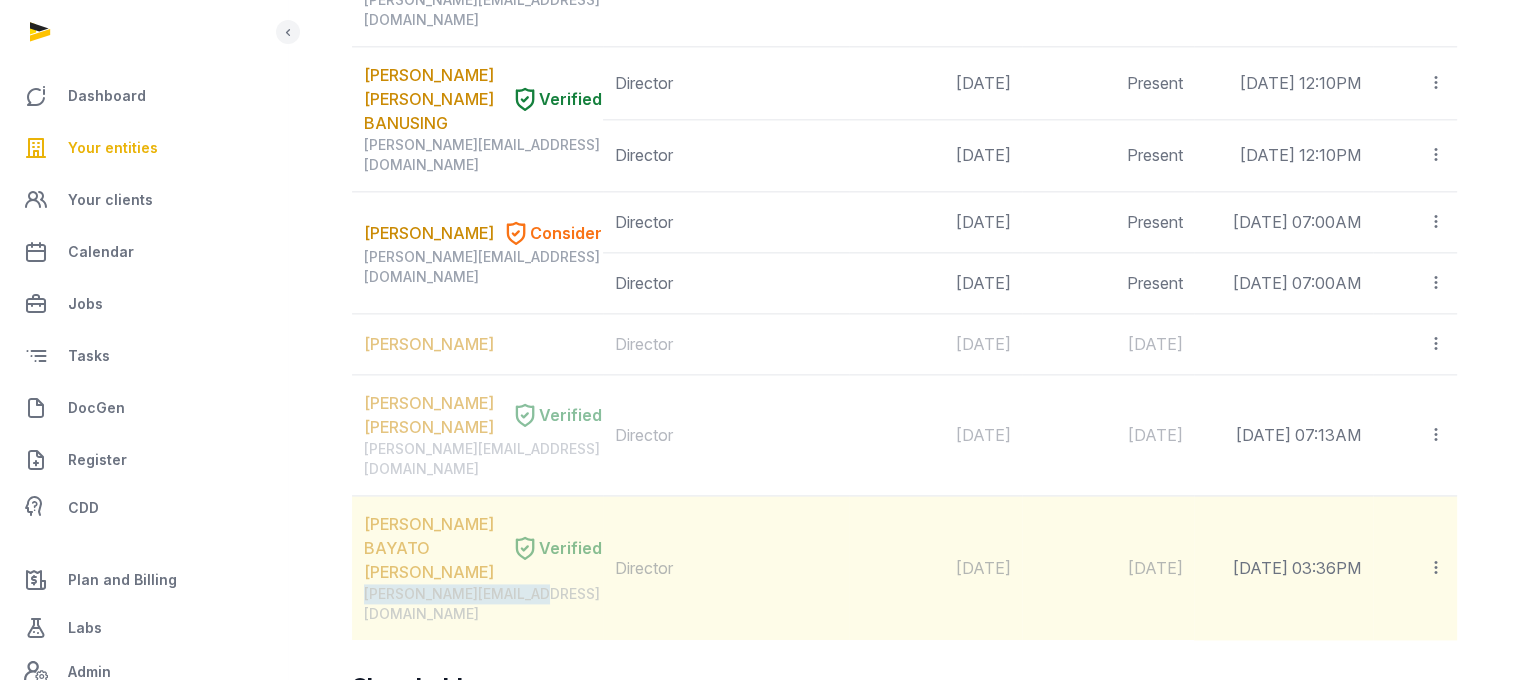 drag, startPoint x: 542, startPoint y: 303, endPoint x: 362, endPoint y: 314, distance: 180.3358 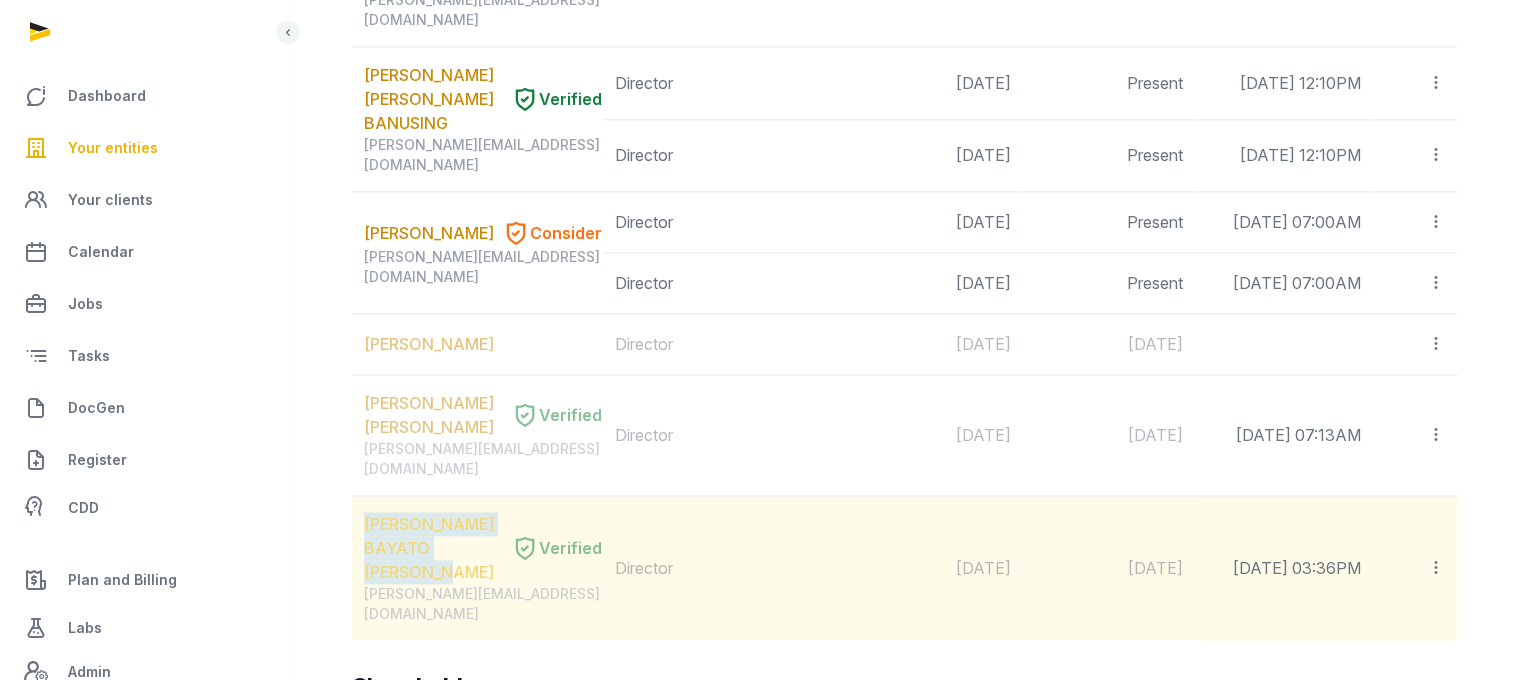 drag, startPoint x: 356, startPoint y: 215, endPoint x: 483, endPoint y: 284, distance: 144.53374 